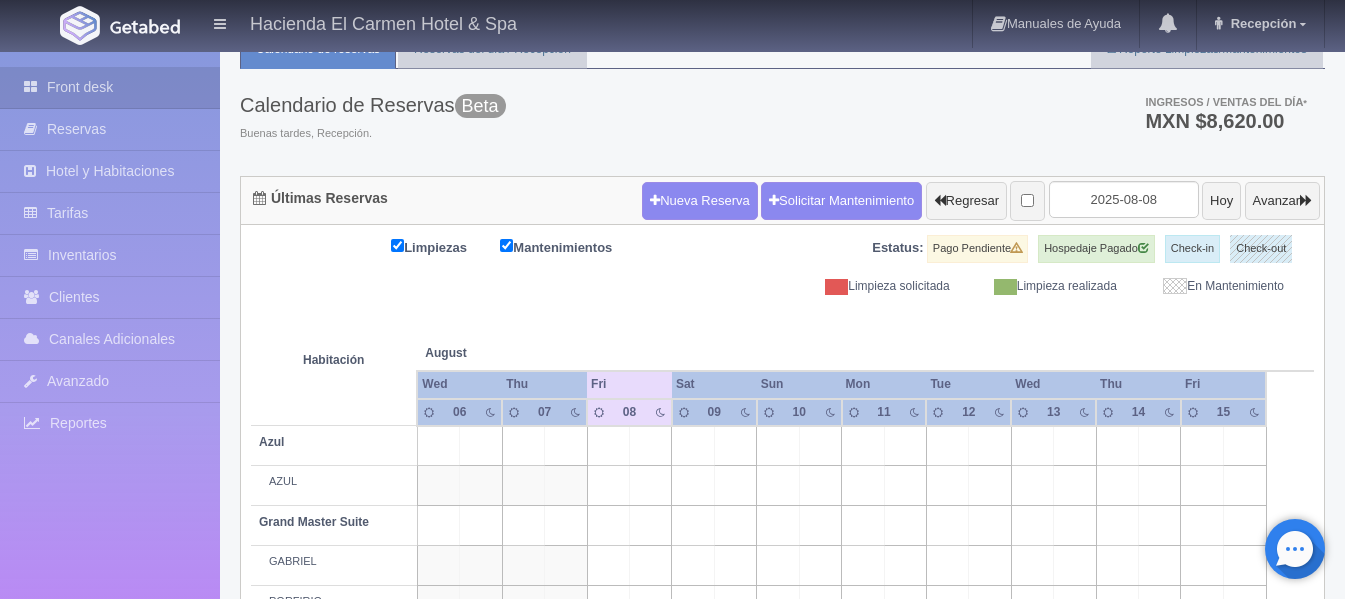 scroll, scrollTop: 0, scrollLeft: 0, axis: both 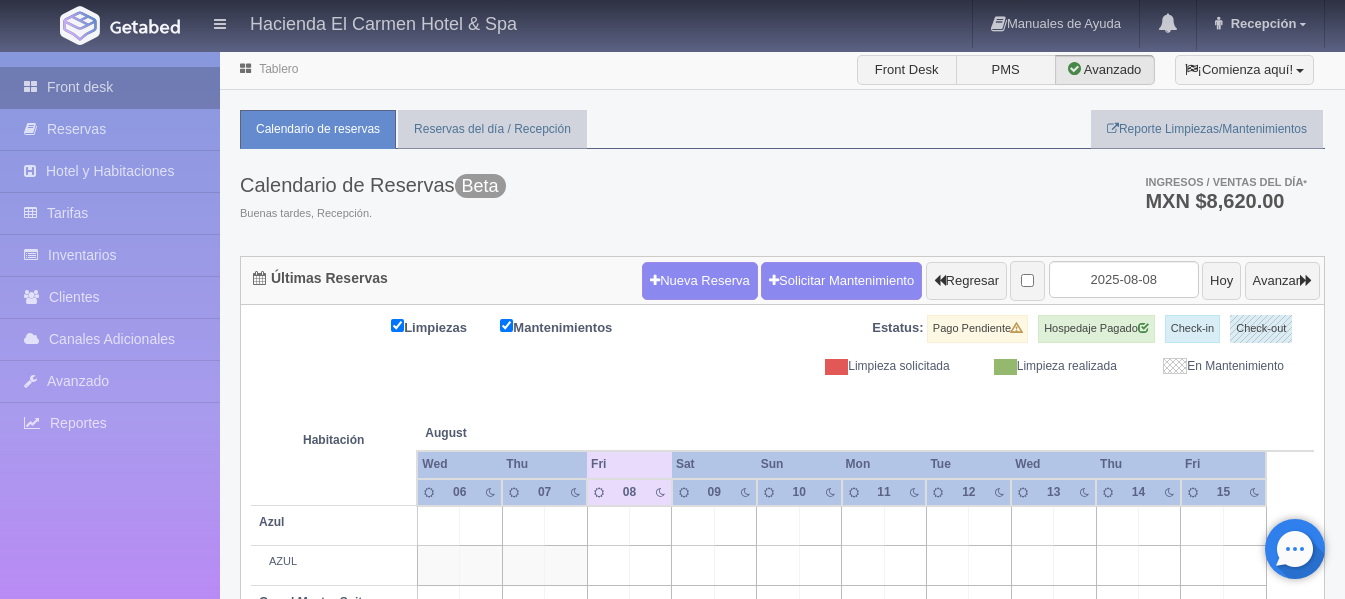 click on "Front desk" at bounding box center [110, 87] 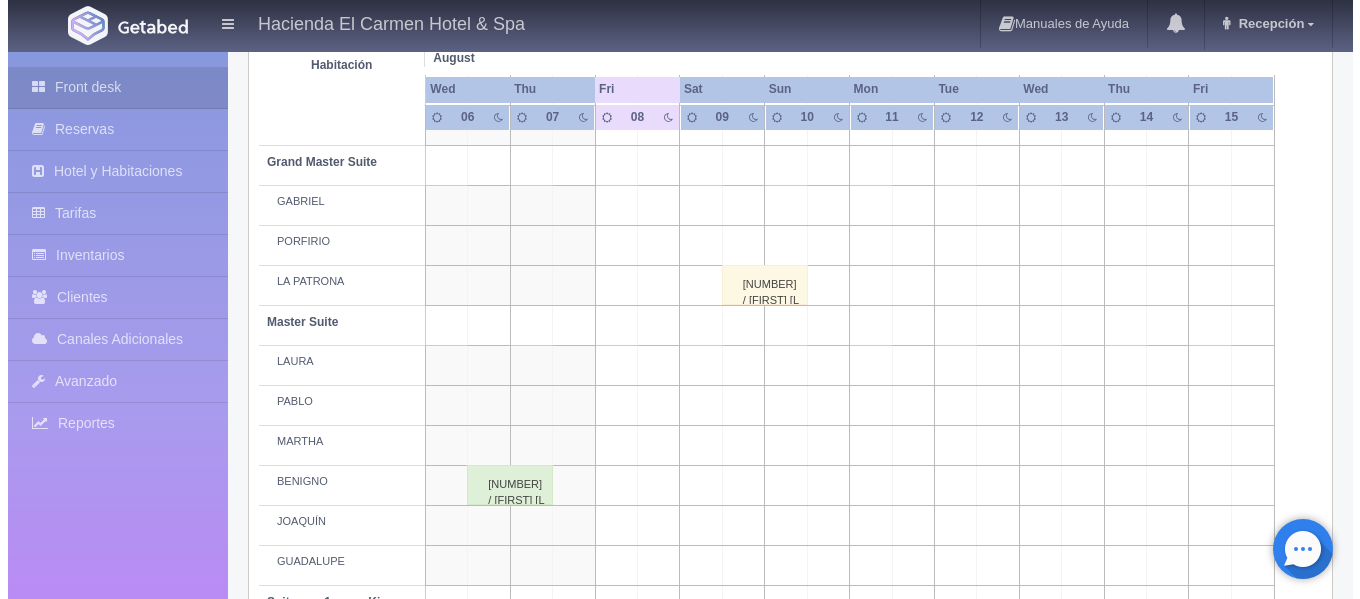 scroll, scrollTop: 0, scrollLeft: 0, axis: both 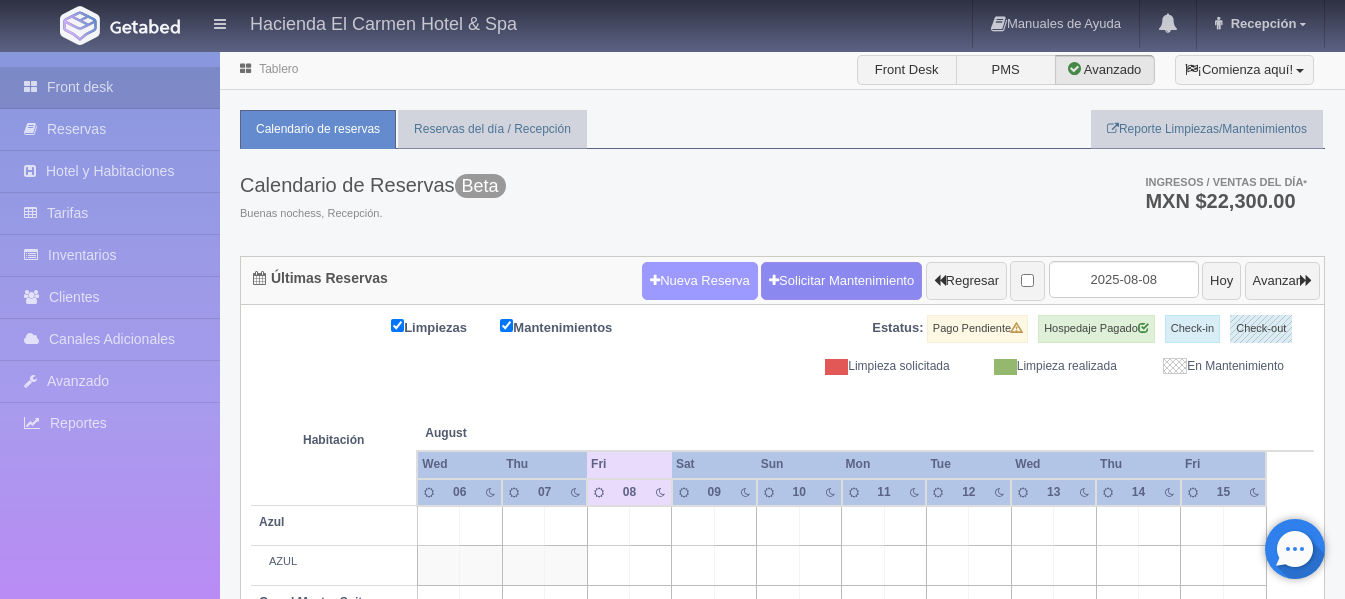 click on "Nueva Reserva" at bounding box center [700, 281] 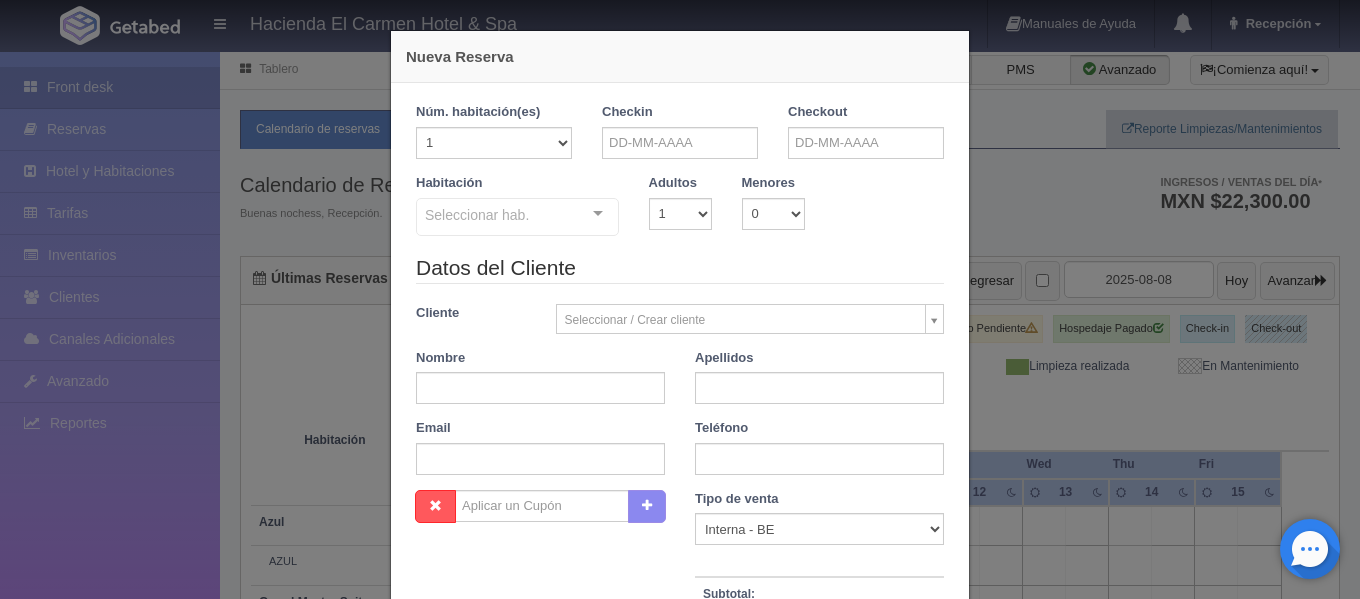 checkbox on "false" 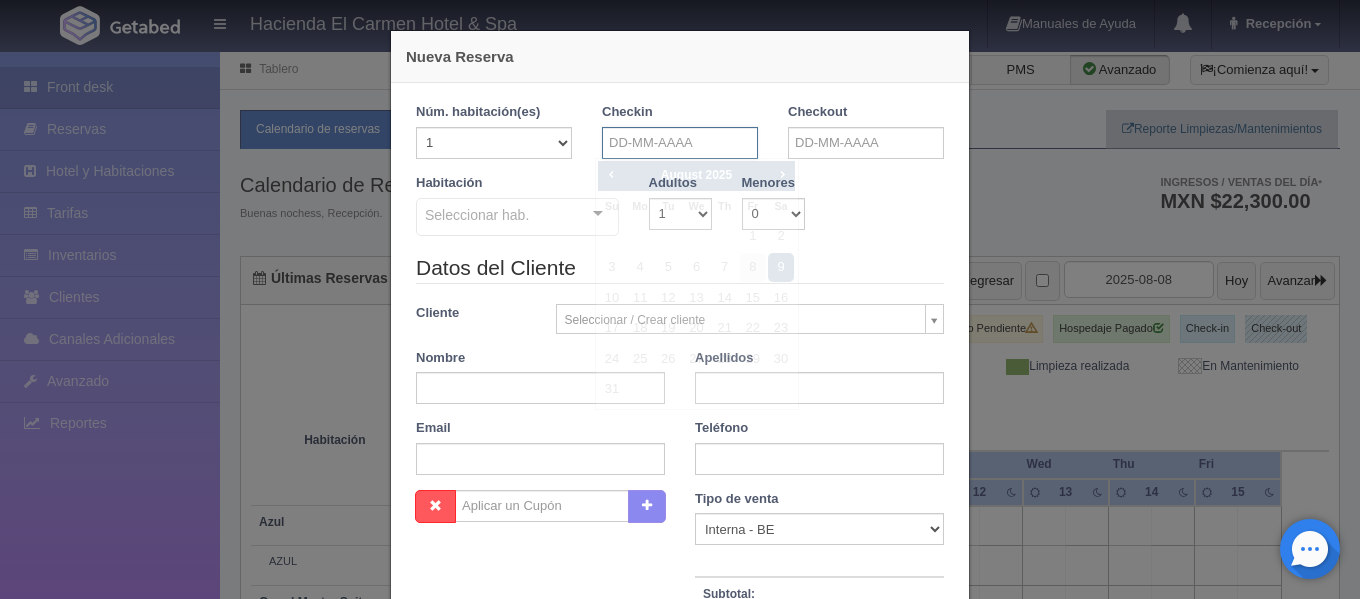 click at bounding box center [680, 143] 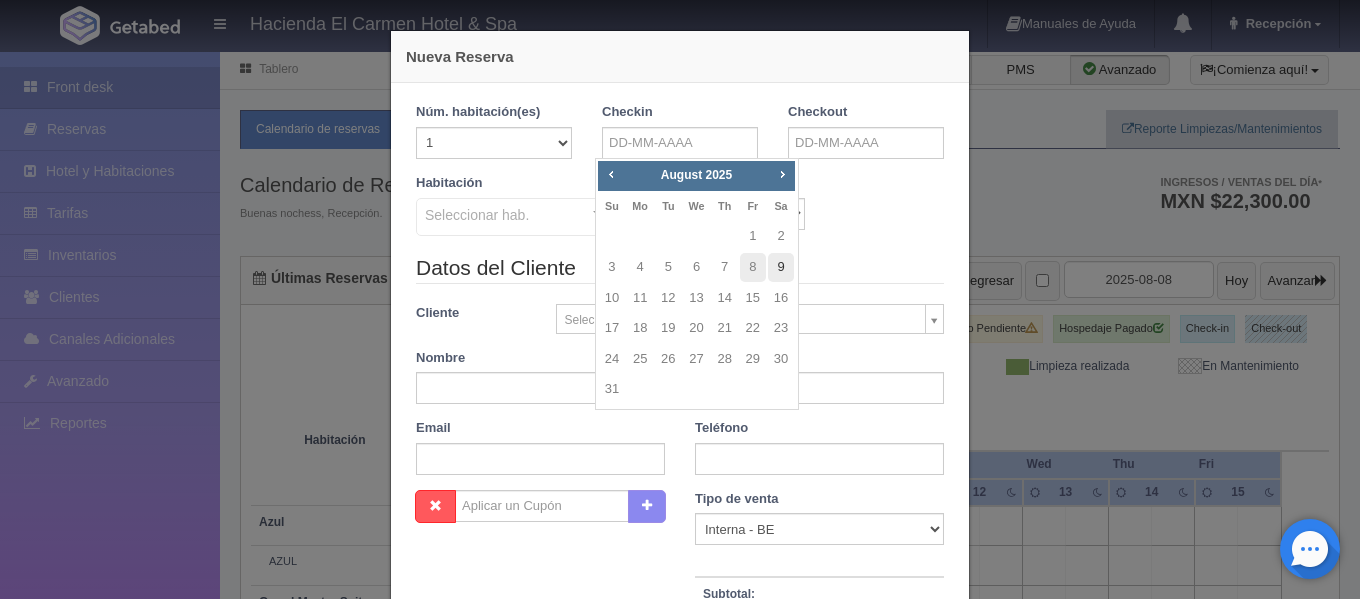 click on "9" at bounding box center [781, 267] 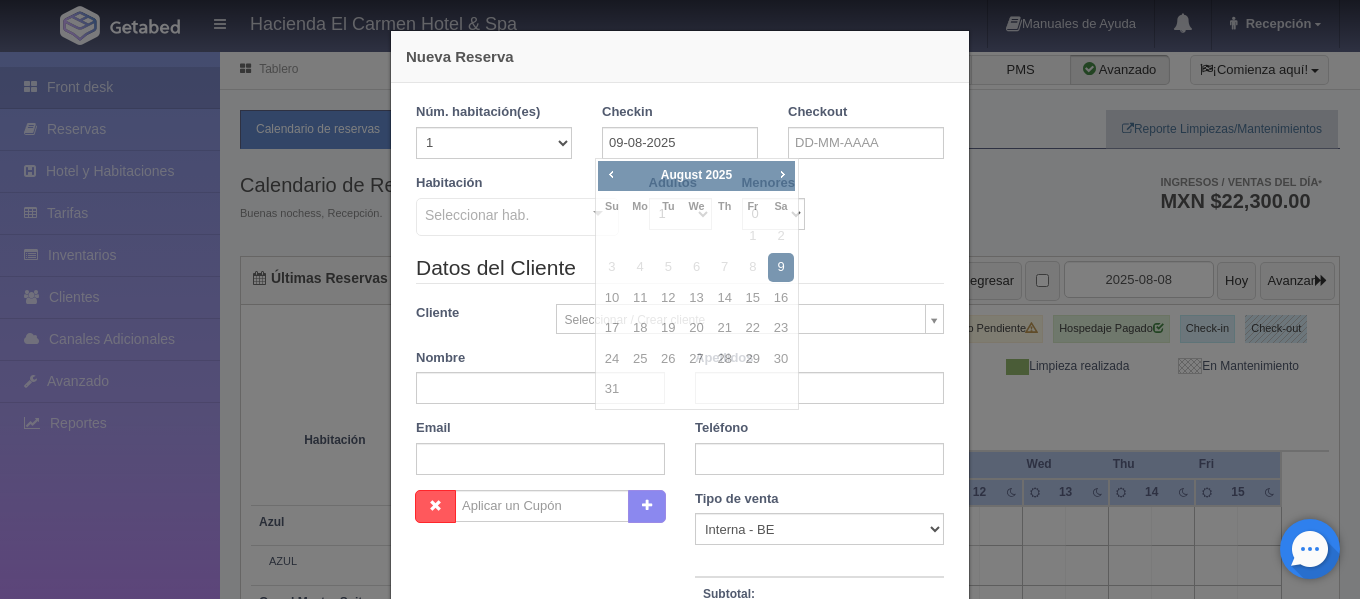checkbox on "false" 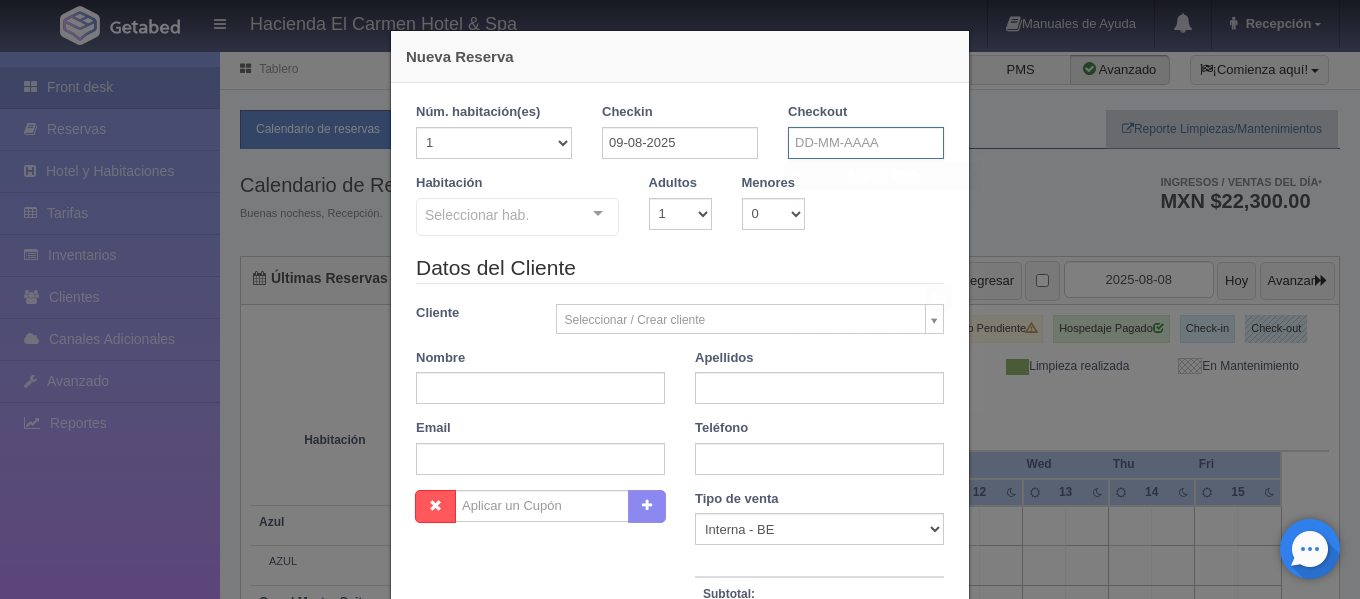 click at bounding box center (866, 143) 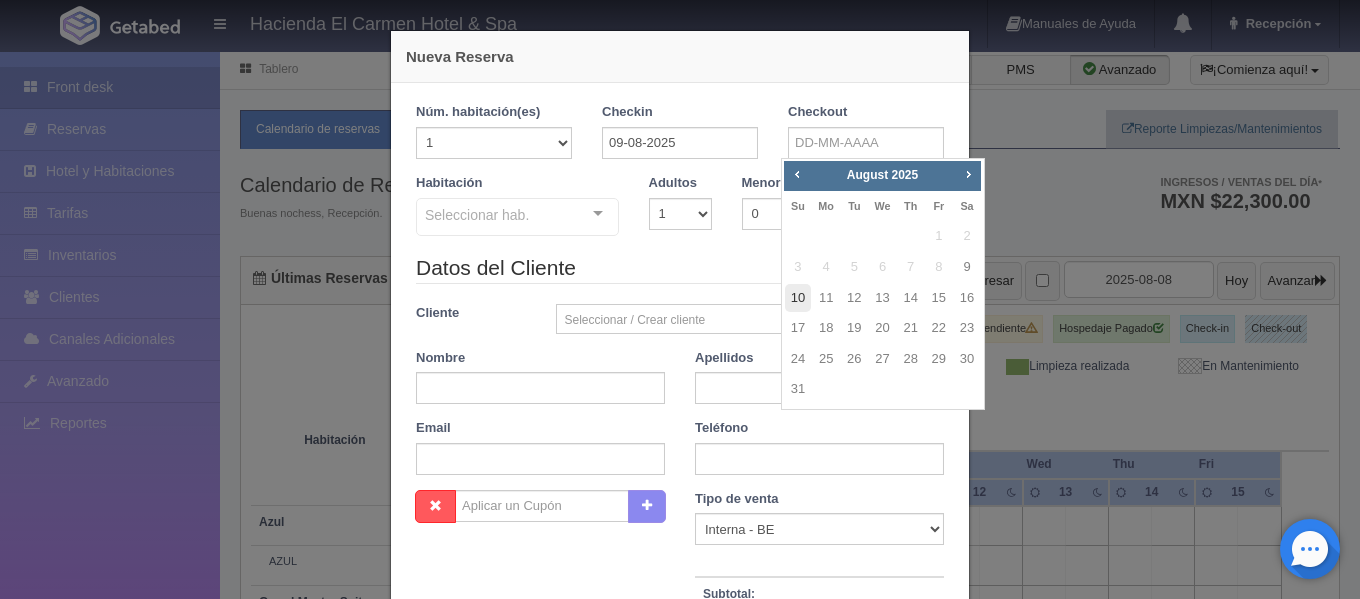 click on "10" at bounding box center (798, 298) 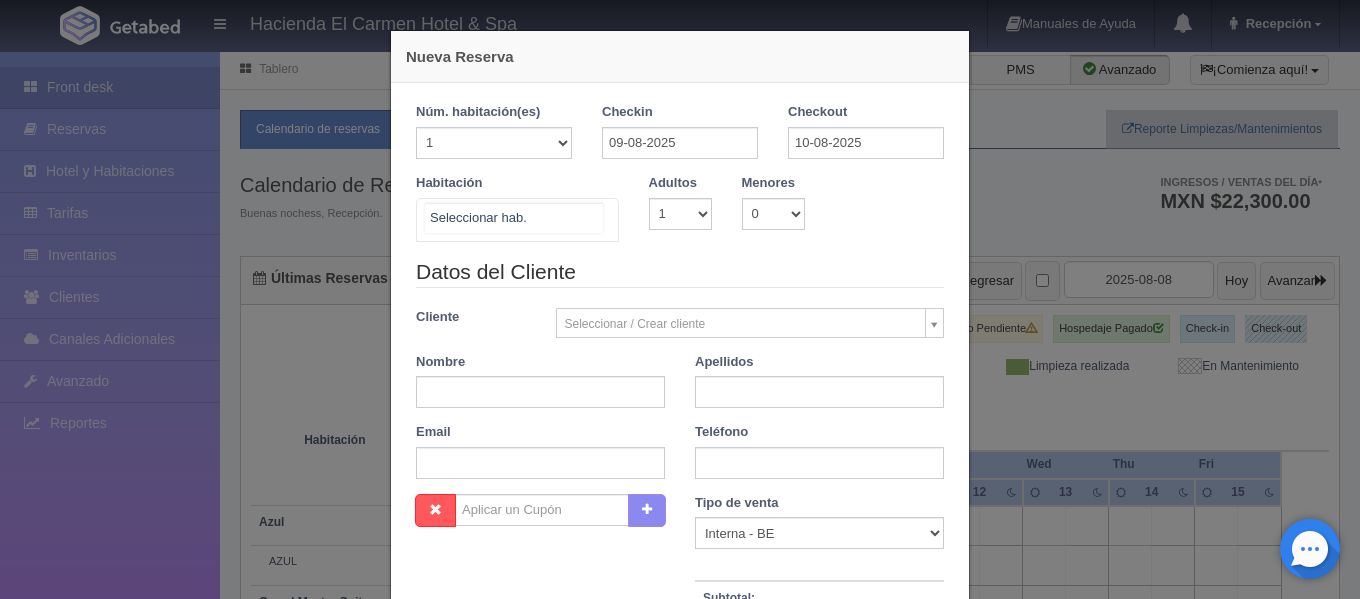 click at bounding box center (517, 220) 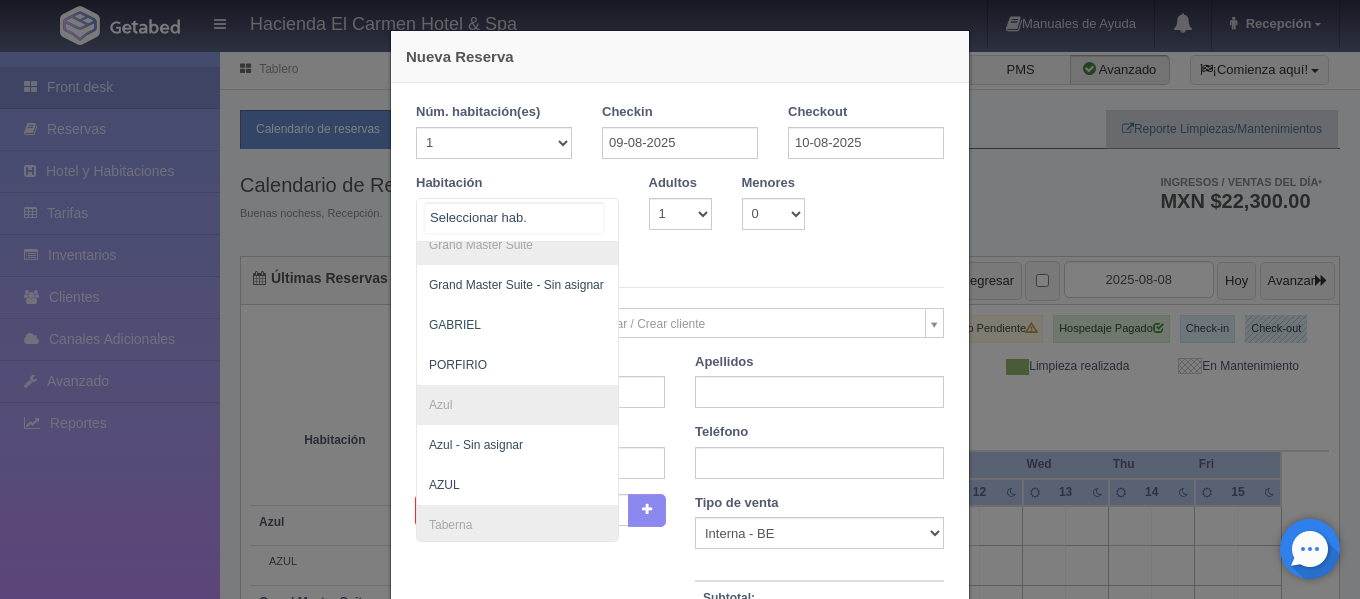 scroll, scrollTop: 621, scrollLeft: 0, axis: vertical 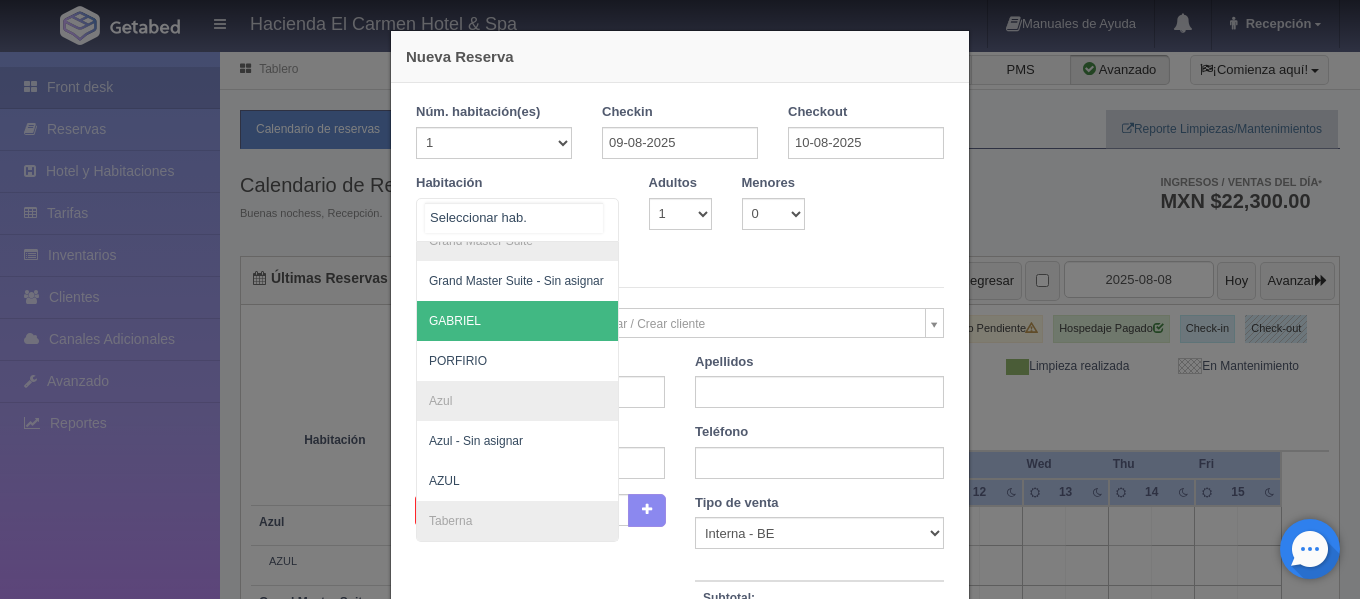 click on "GABRIEL" at bounding box center (614, 321) 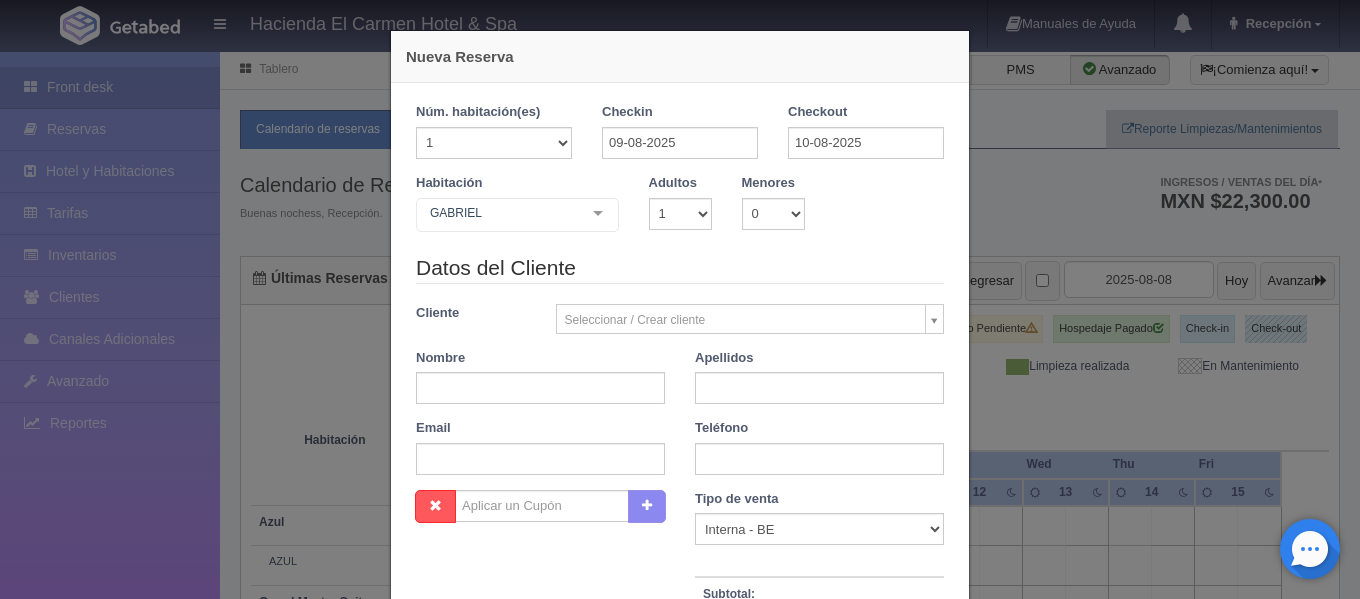 checkbox on "false" 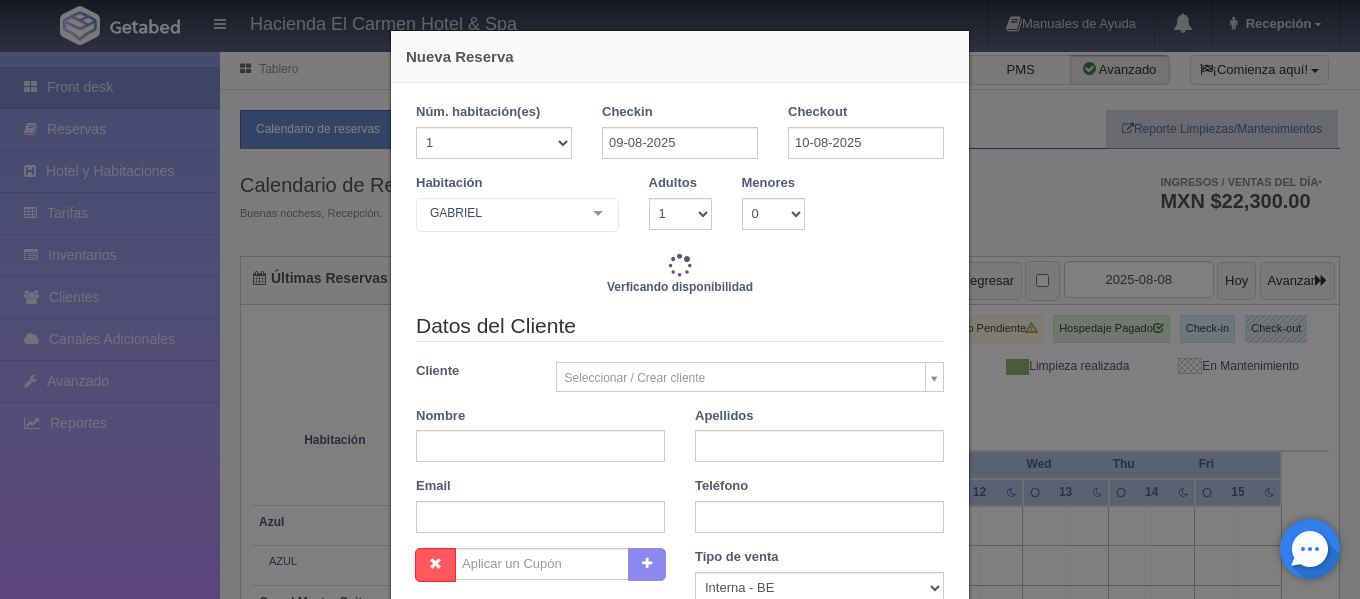type on "6840.00" 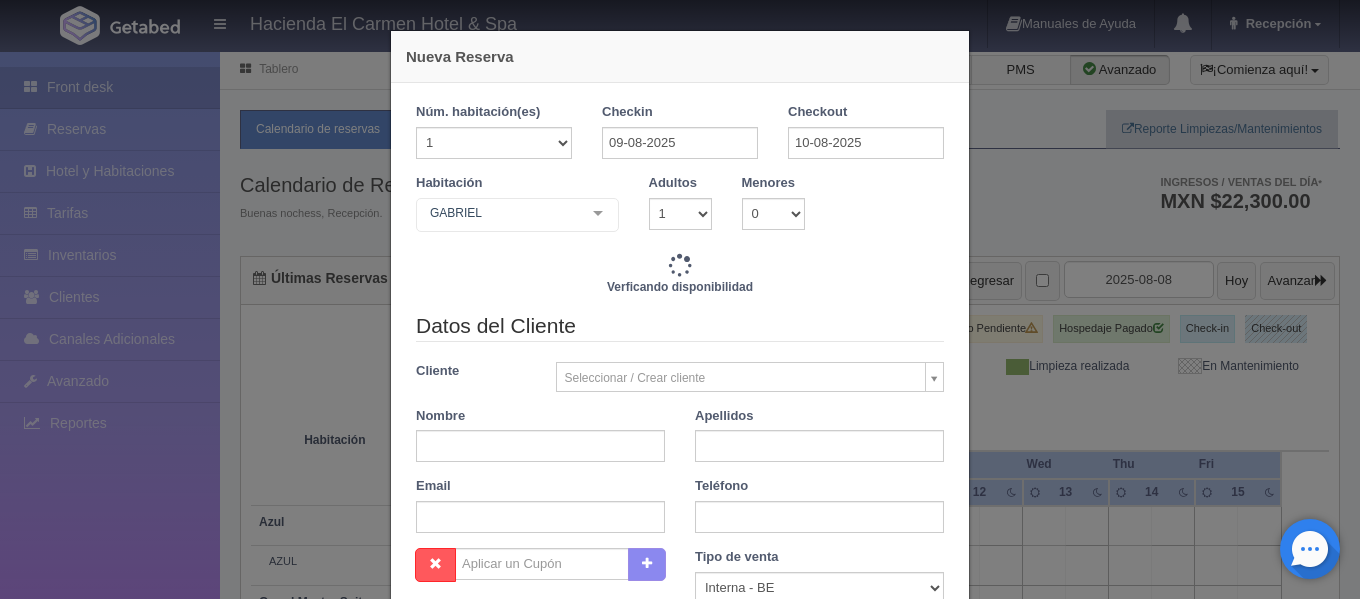 checkbox on "false" 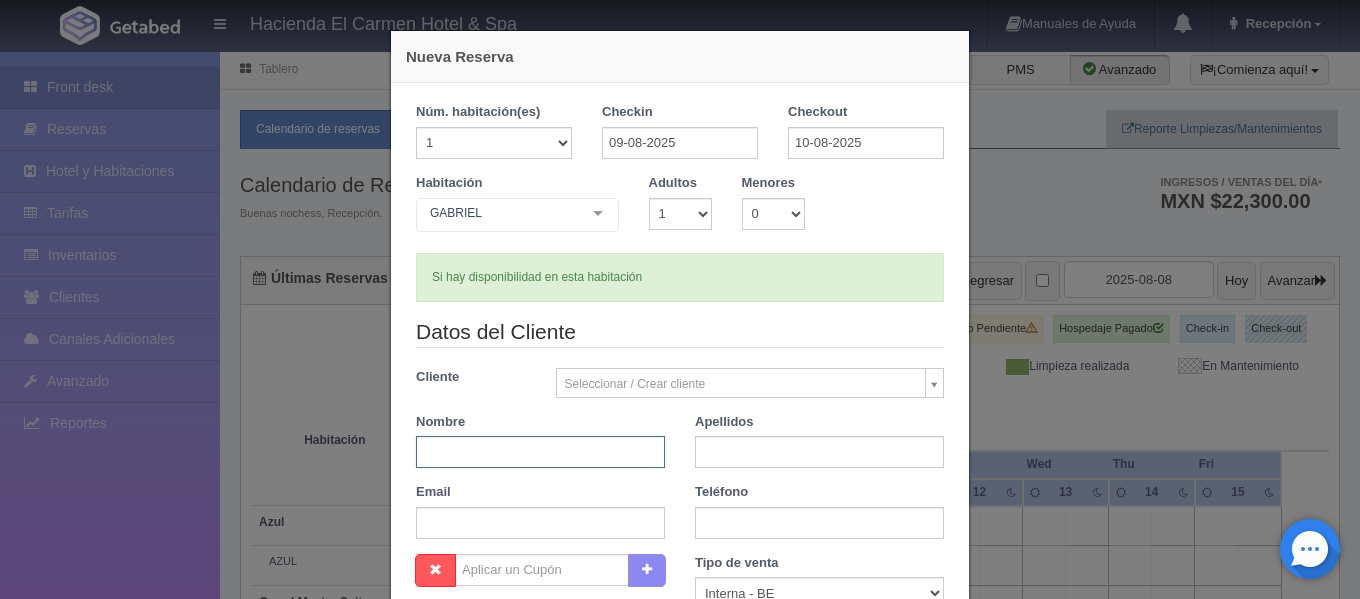 click at bounding box center [540, 452] 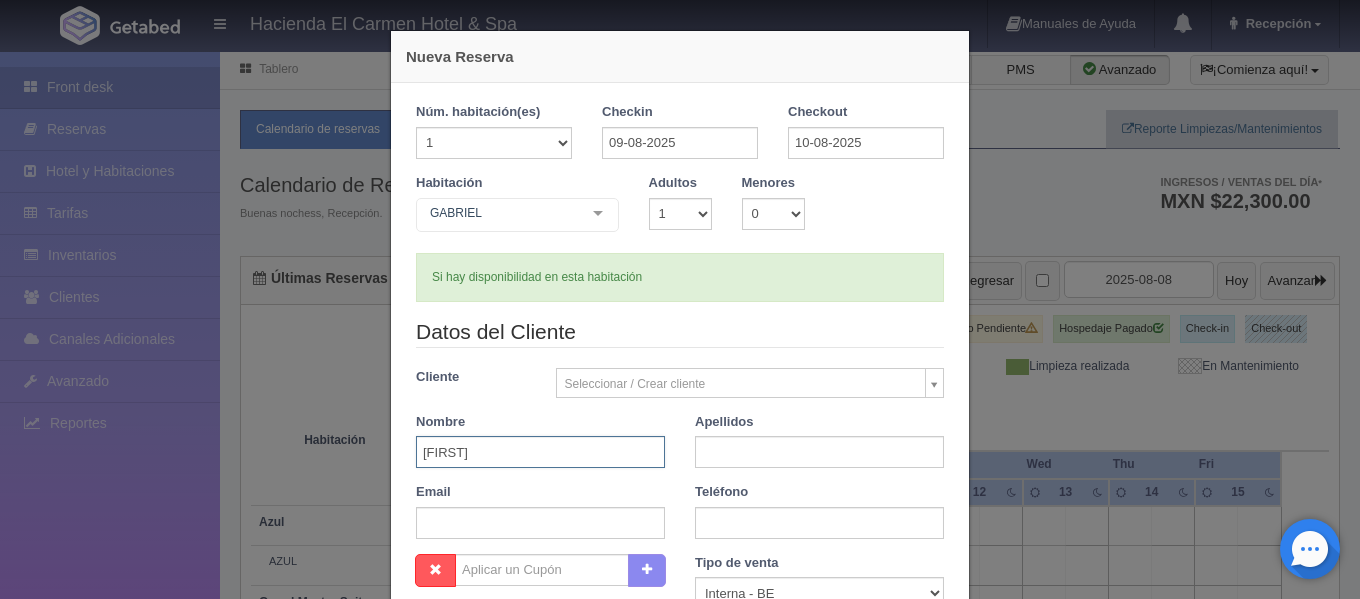 type on "CARLOS" 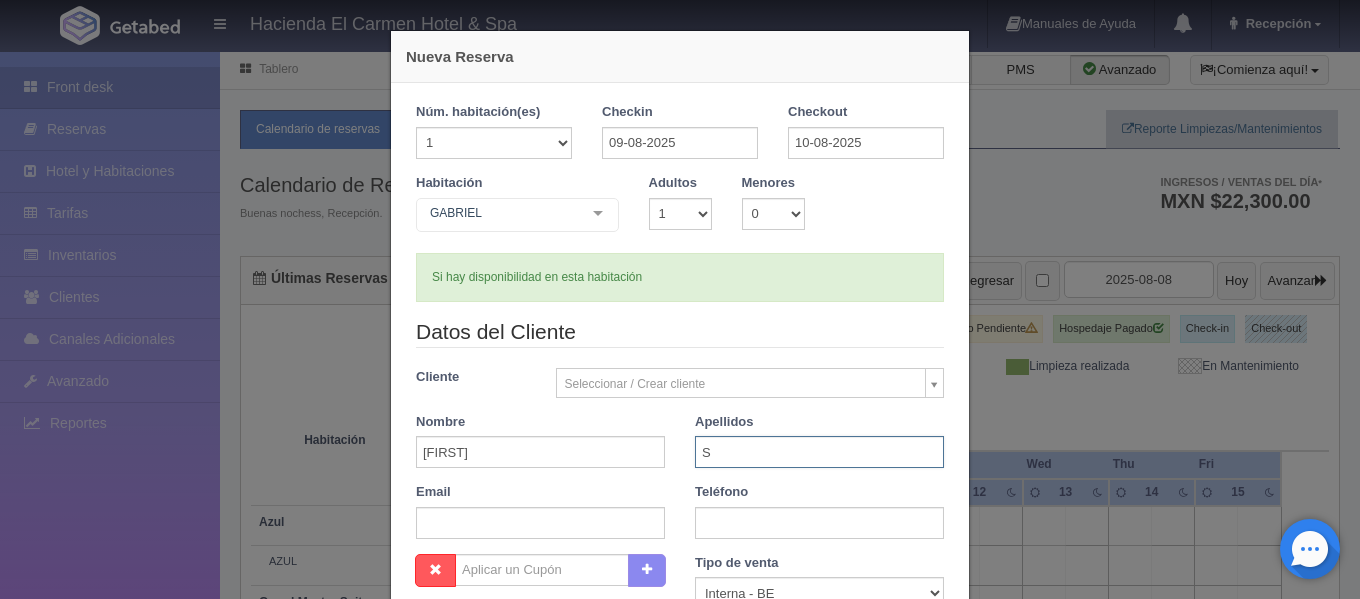 click on "S" at bounding box center [819, 452] 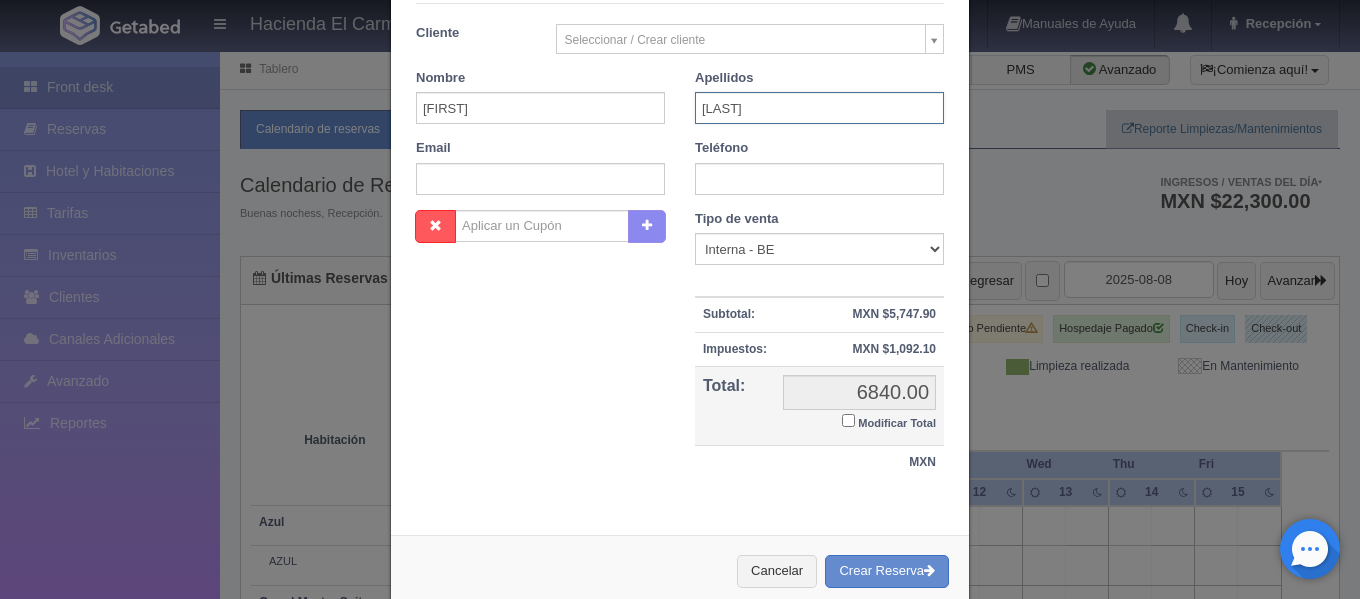 scroll, scrollTop: 384, scrollLeft: 0, axis: vertical 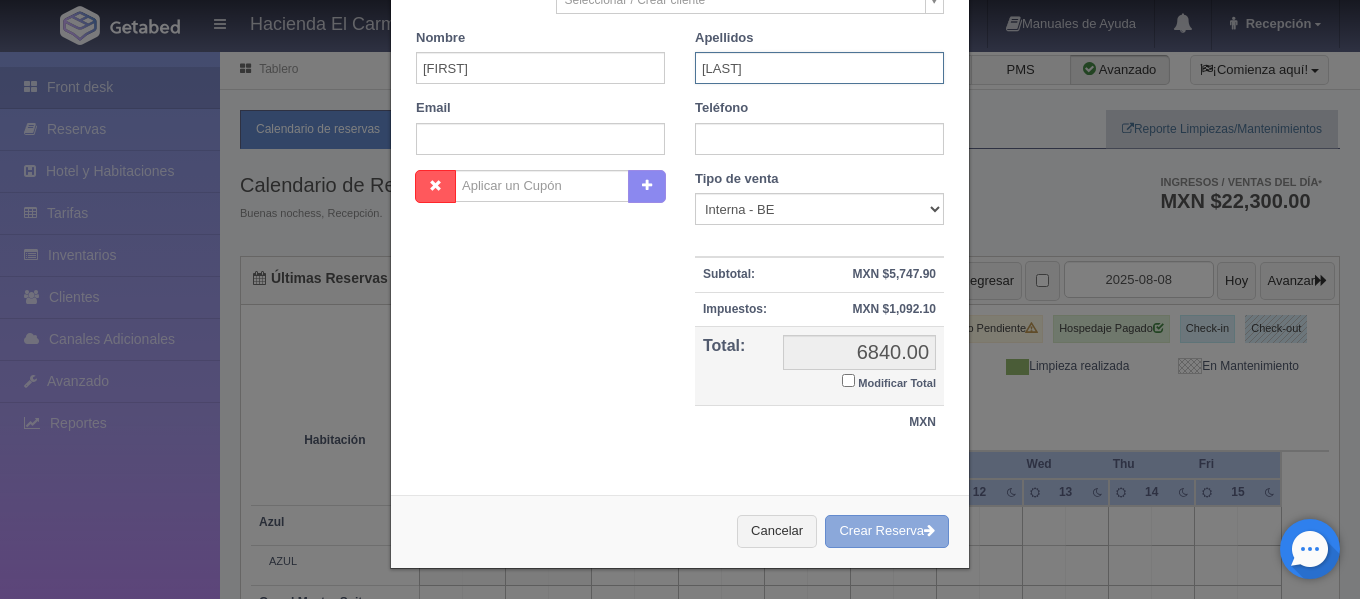 type on "SANDOVAL" 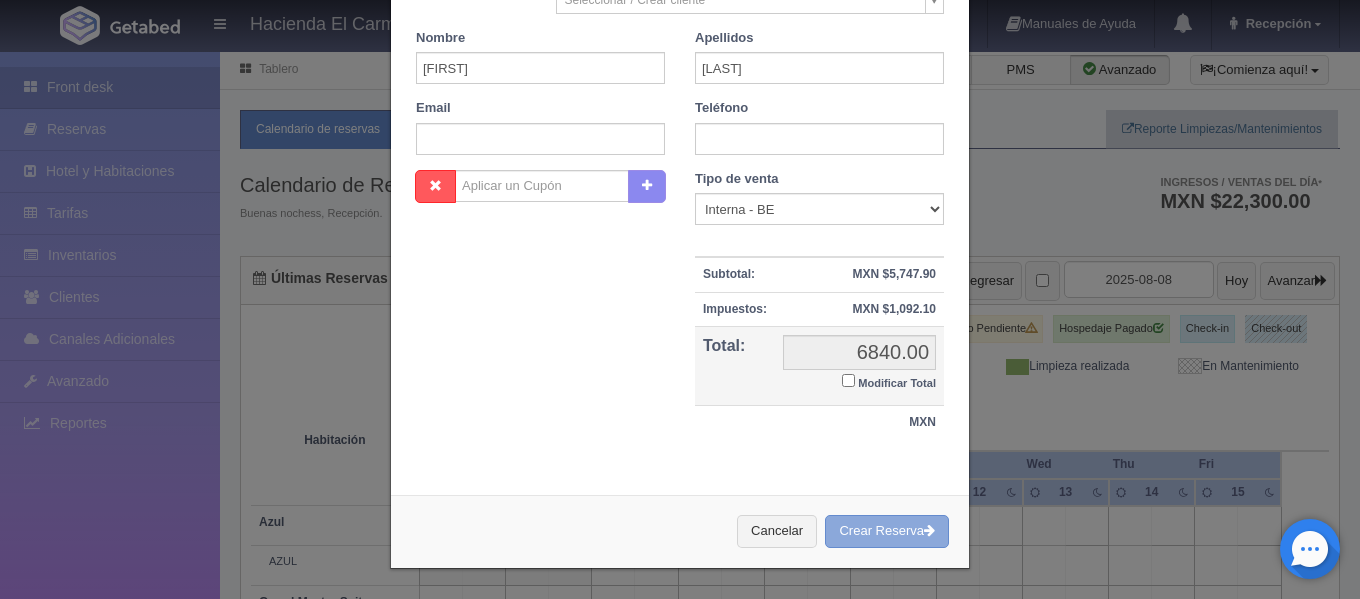 click on "Crear Reserva" at bounding box center (887, 531) 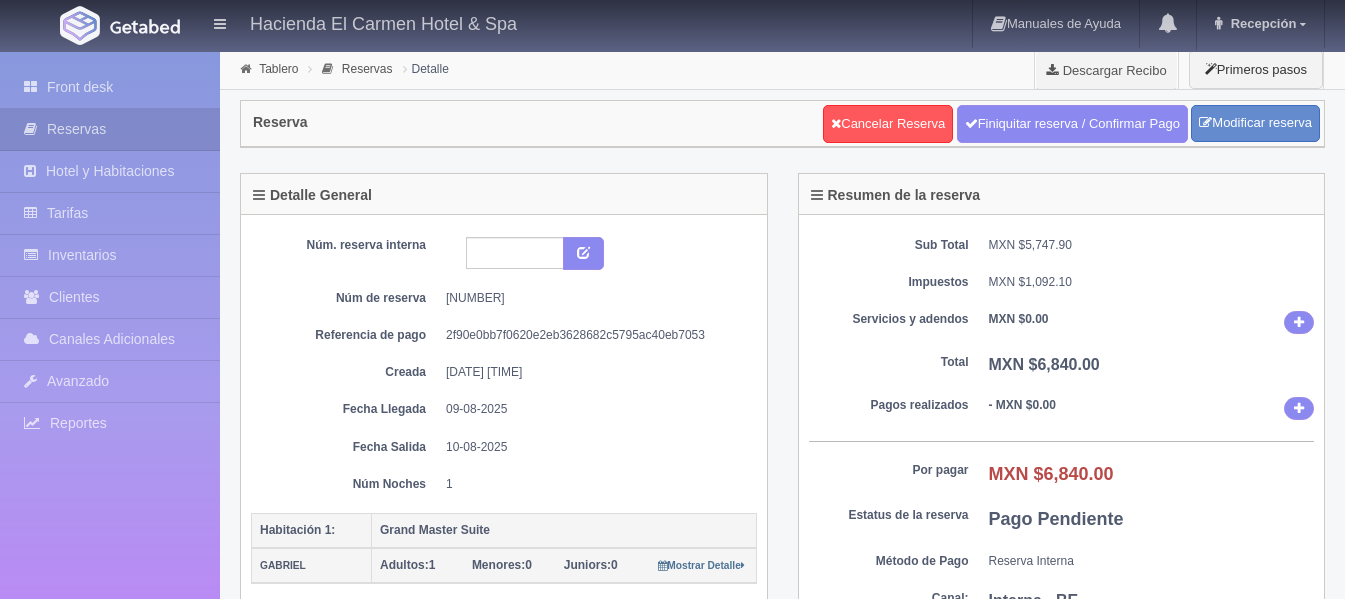 scroll, scrollTop: 0, scrollLeft: 0, axis: both 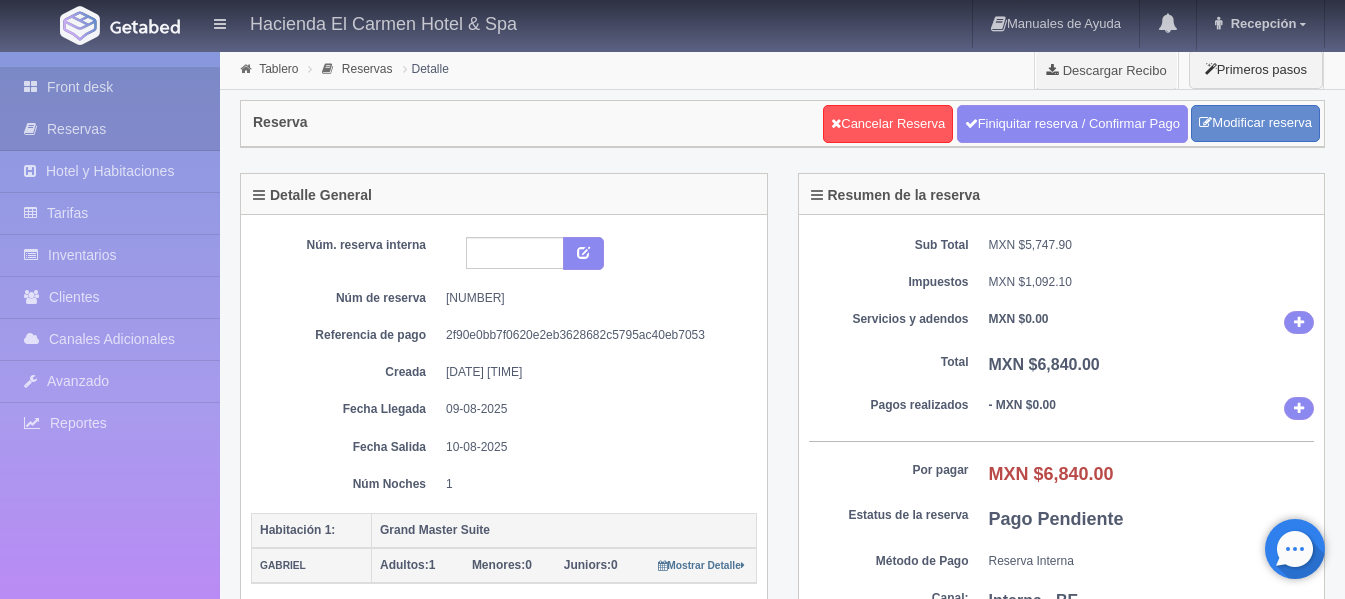 click on "Front desk" at bounding box center (110, 87) 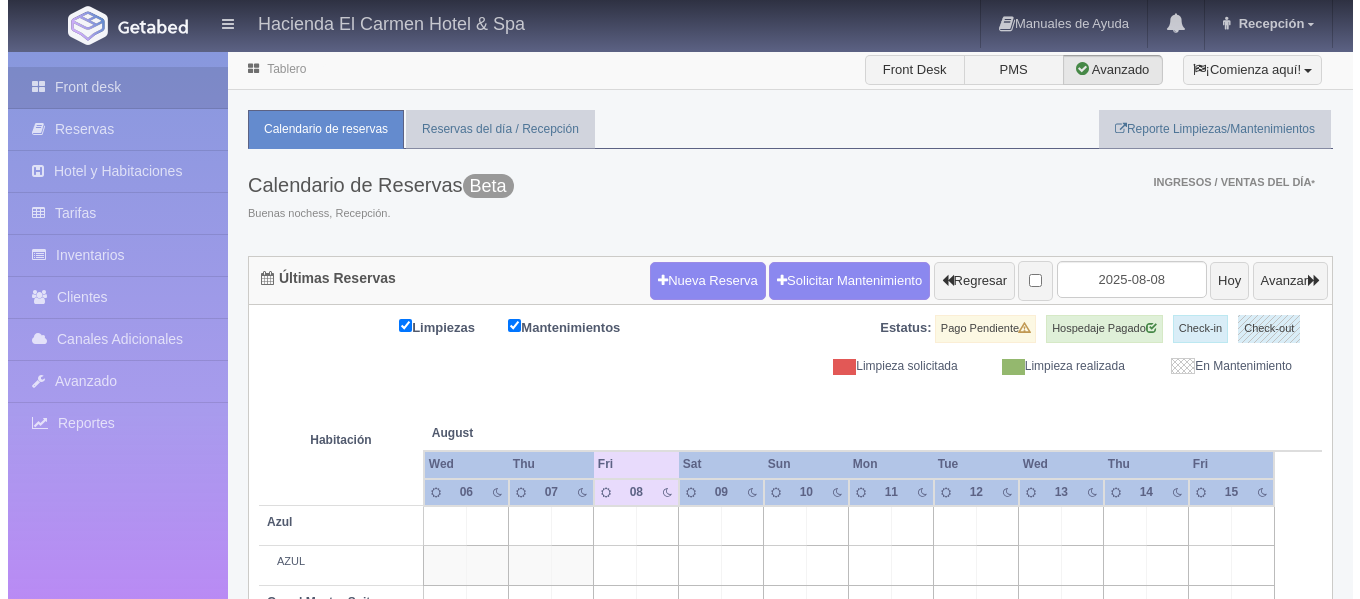 scroll, scrollTop: 0, scrollLeft: 0, axis: both 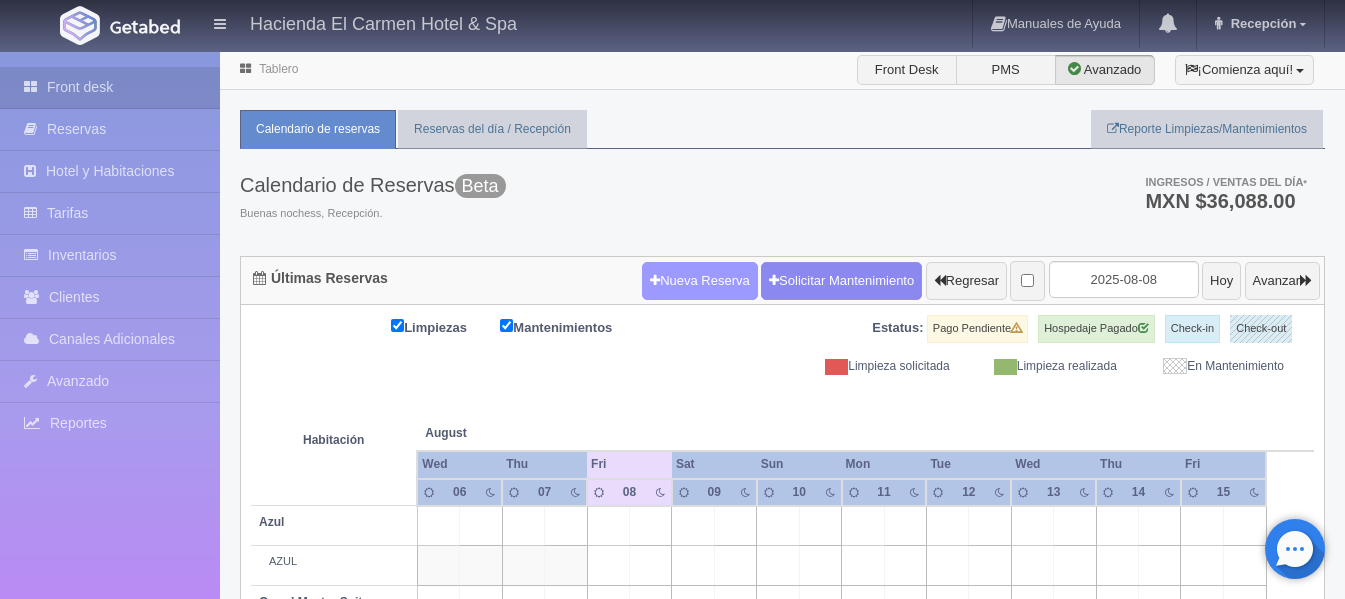 click on "Nueva Reserva" at bounding box center [700, 281] 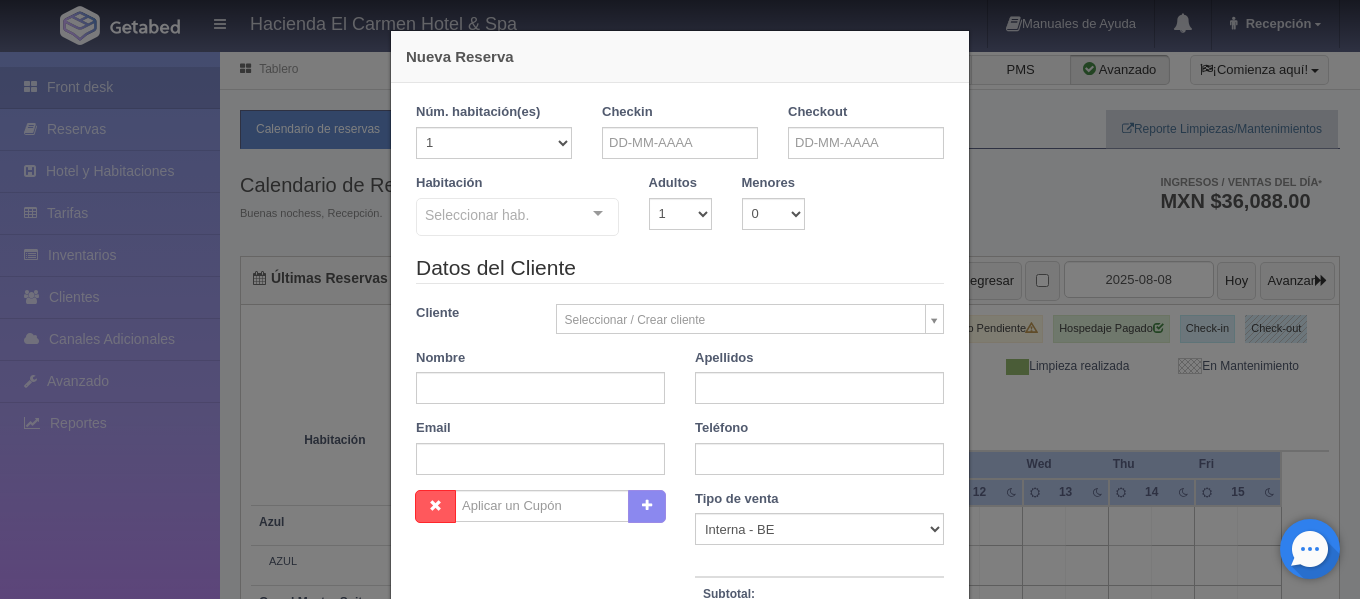 checkbox on "false" 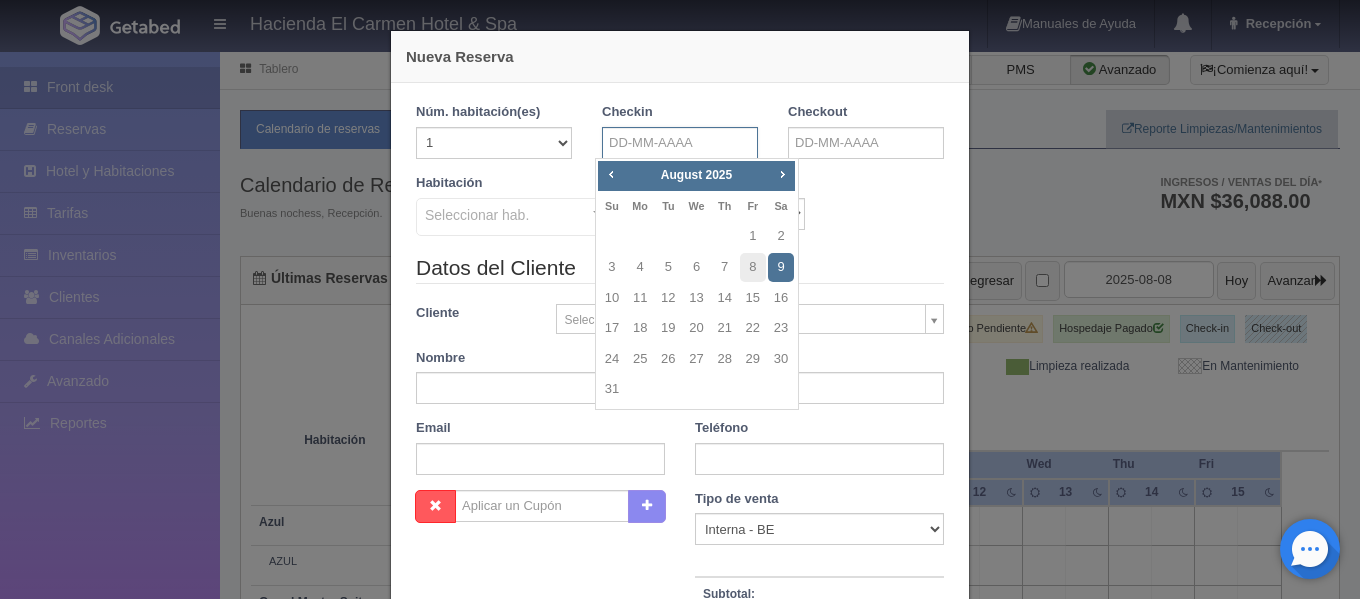 click at bounding box center (680, 143) 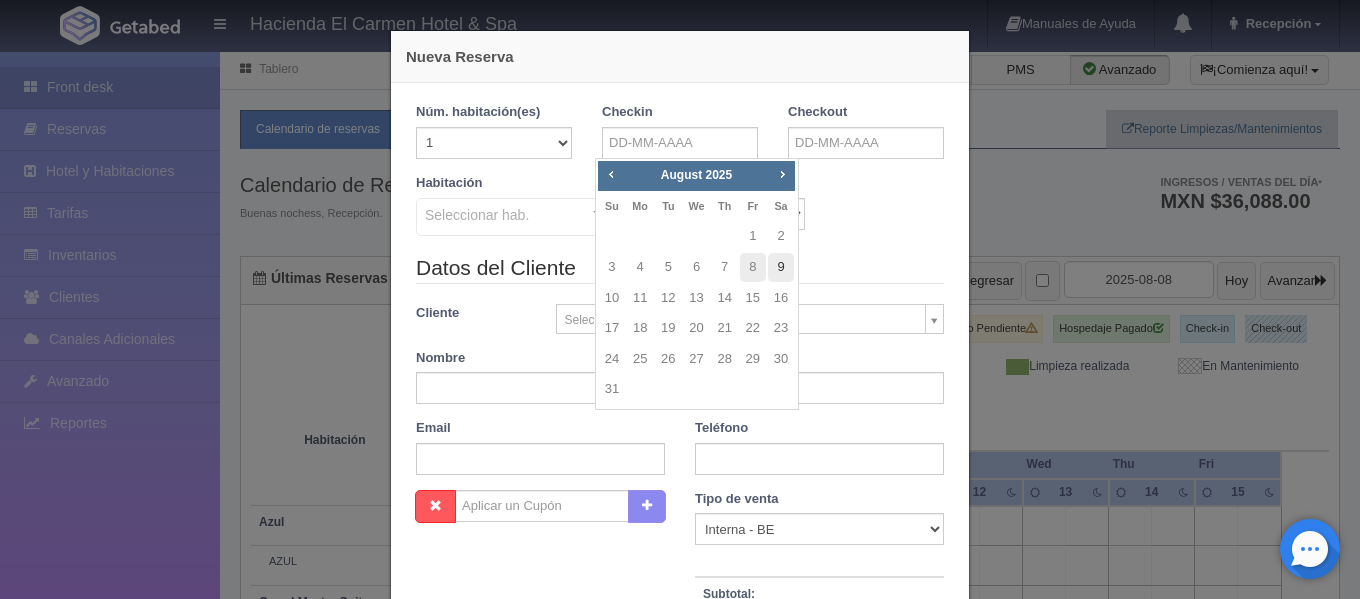 click on "9" at bounding box center (781, 267) 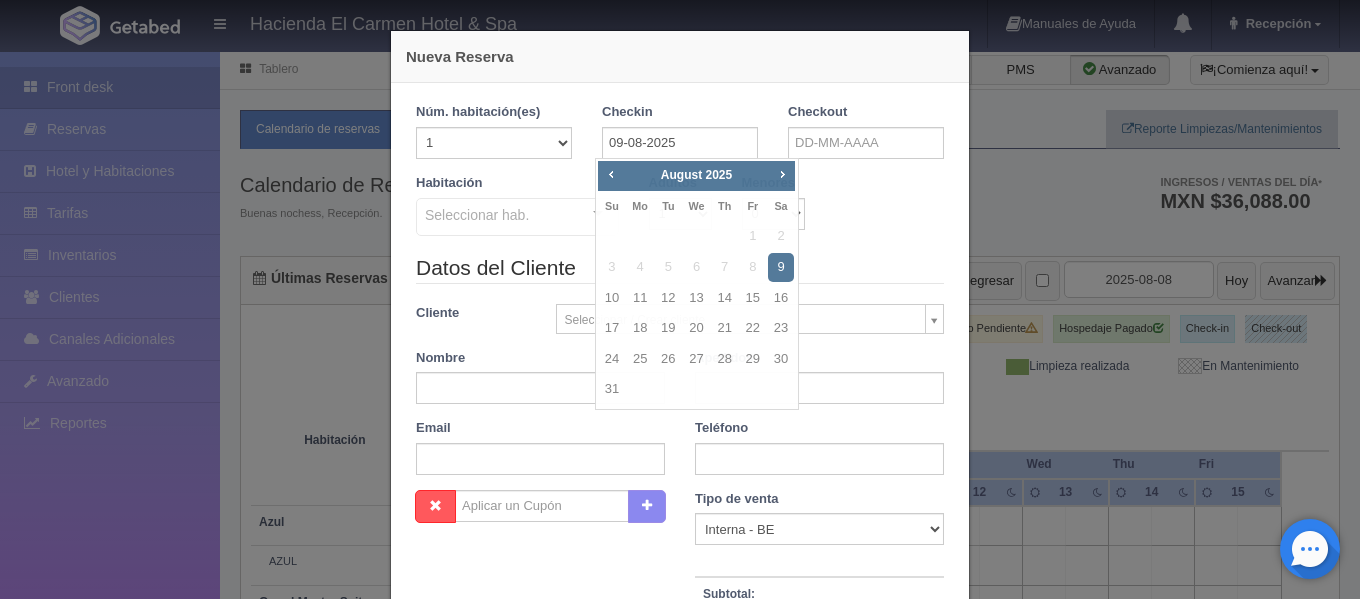 checkbox on "false" 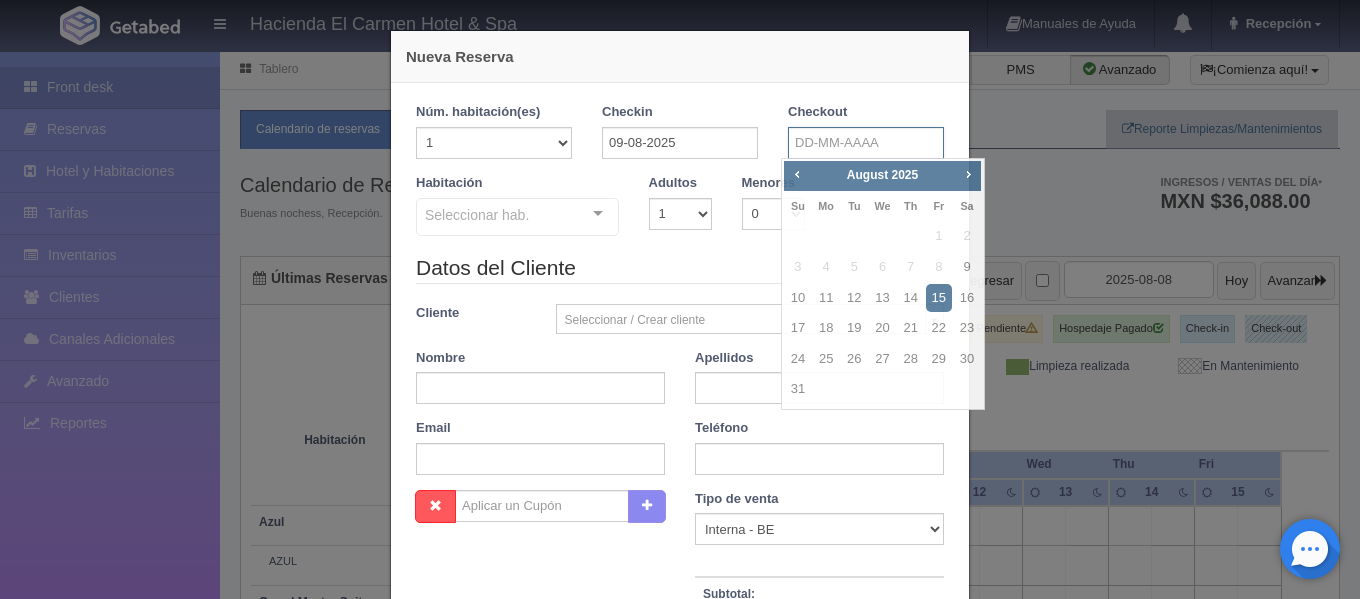 click at bounding box center (866, 143) 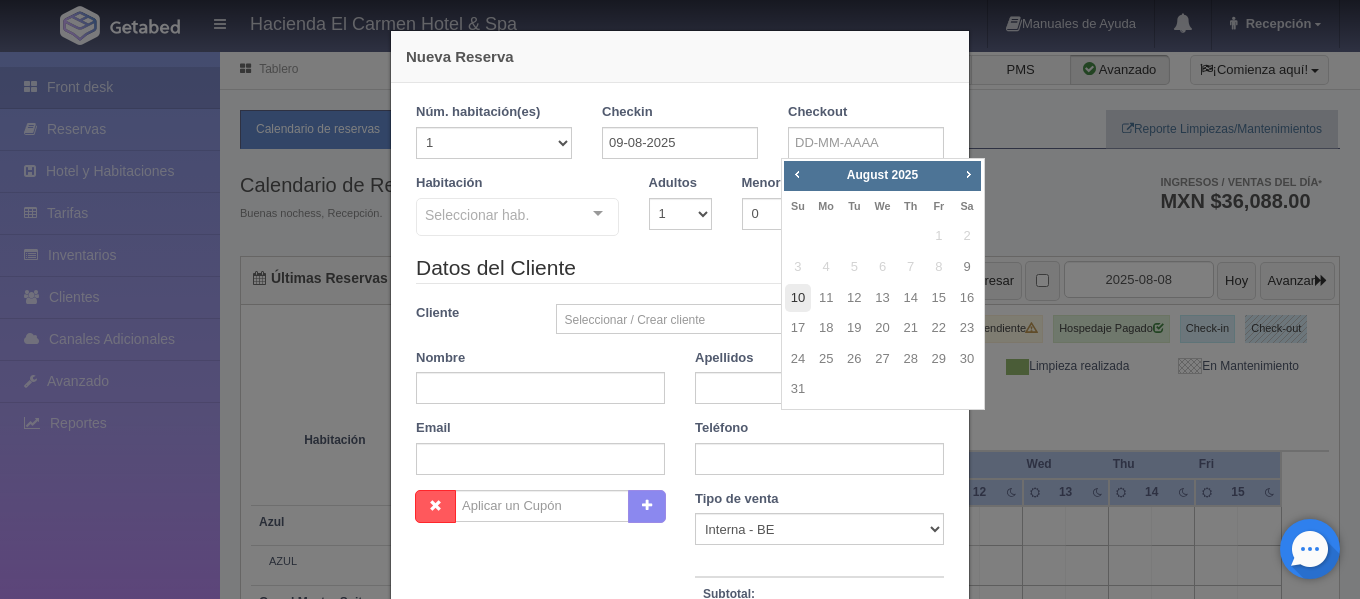 click on "10" at bounding box center (798, 298) 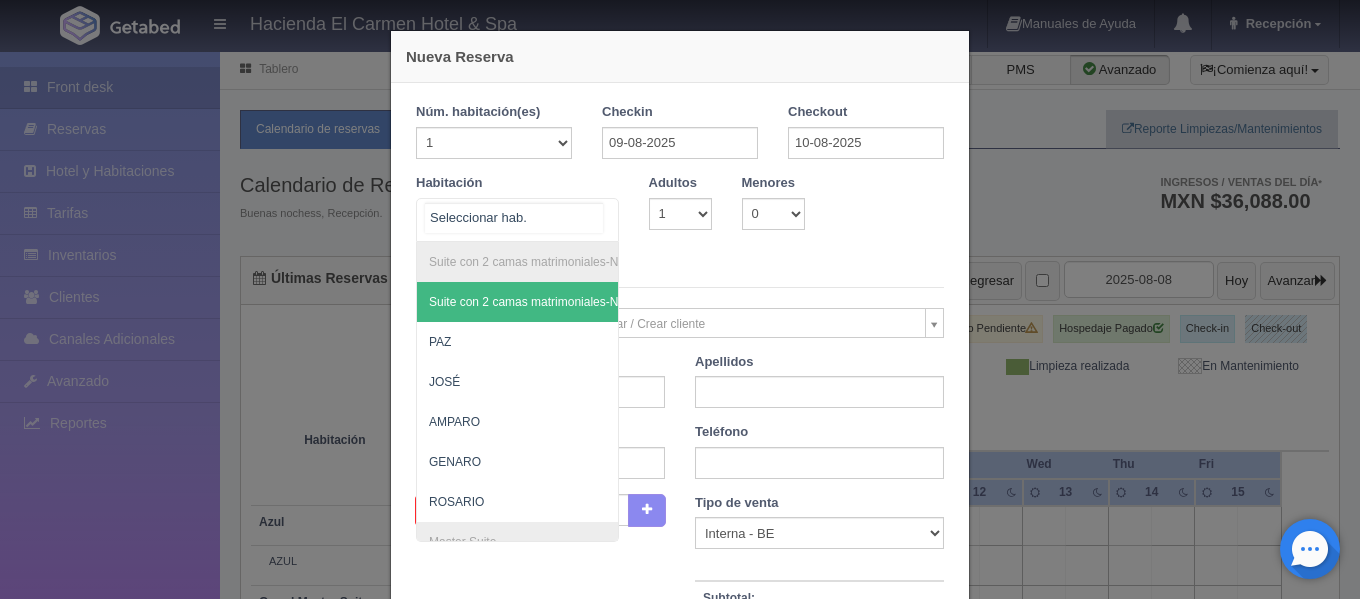 click on "Suite con 2 camas matrimoniales-No apta para menores Suite con 2 camas matrimoniales-No apta para menores - Sin asignar   PAZ   JOSÉ   AMPARO   GENARO   ROSARIO     Master Suite Master Suite - Sin asignar   LAURA   PABLO   MARTHA   BENIGNO   JOAQUÍN   GUADALUPE     Grand Master Suite Grand Master Suite - Sin asignar   GABRIEL   PORFIRIO   LA PATRONA     Azul Azul - Sin asignar   AZUL     Taberna Taberna - Sin asignar   TABERNA     Suite con 1 cama King Size Suite con 1 cama King Size - Sin asignar   PEDRO   MANUEL   MARÍA   REFUGIO   SOLEDAD   ÁNGELES   HUMBERTO   NICOLÁS   PRIMITIVO     Suite con 2 Camas matrimoniales, apta para menores Suite con 2 Camas matrimoniales, apta para menores - Sin asignar   CELSO   CAMILO   EMILIA   MERCEDES   CANDELARIA     No elements found. Consider changing the search query.   List is empty." at bounding box center [517, 220] 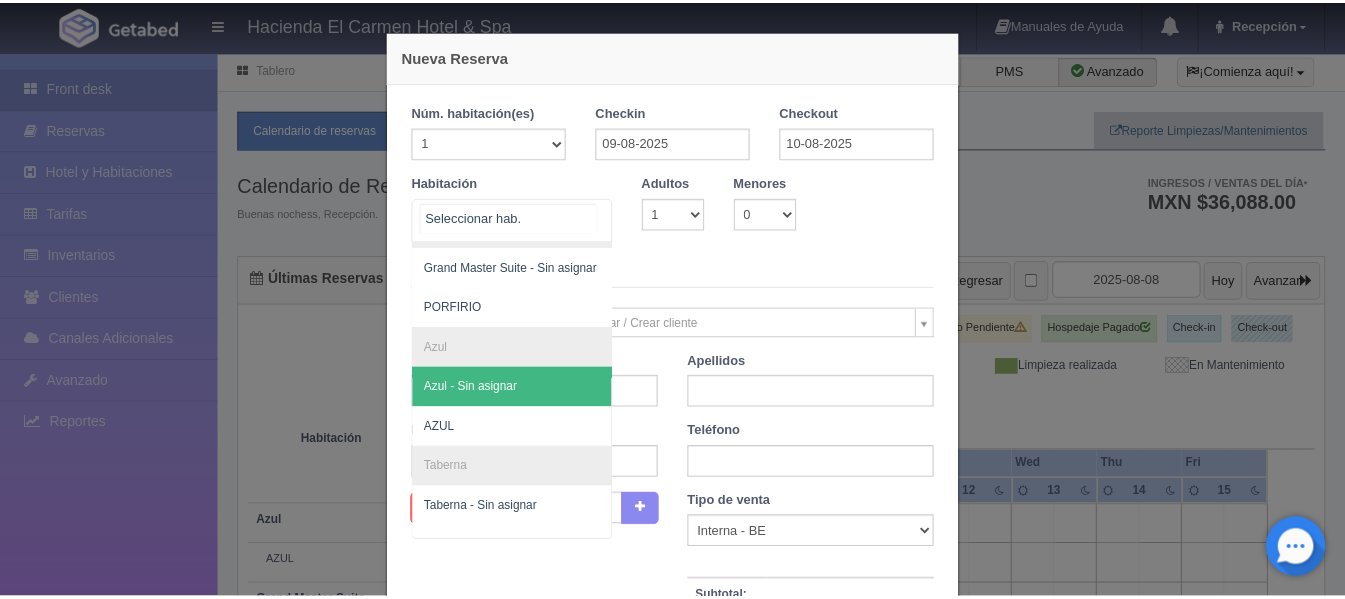 scroll, scrollTop: 632, scrollLeft: 0, axis: vertical 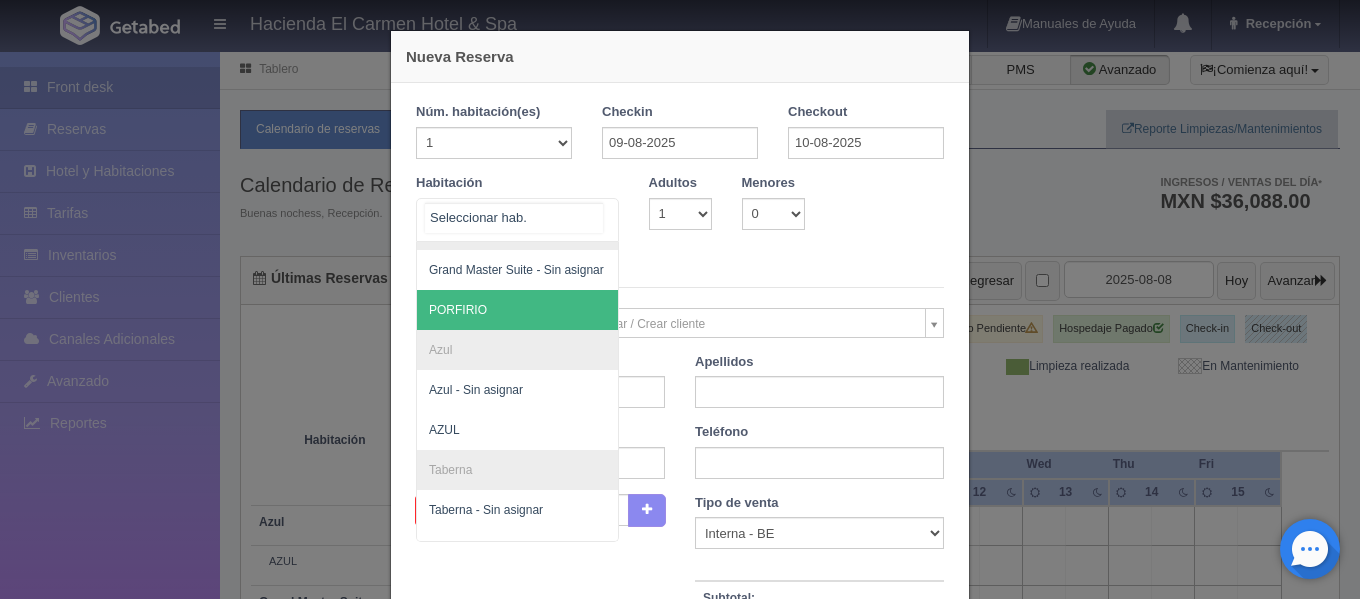 click on "PORFIRIO" at bounding box center [614, 310] 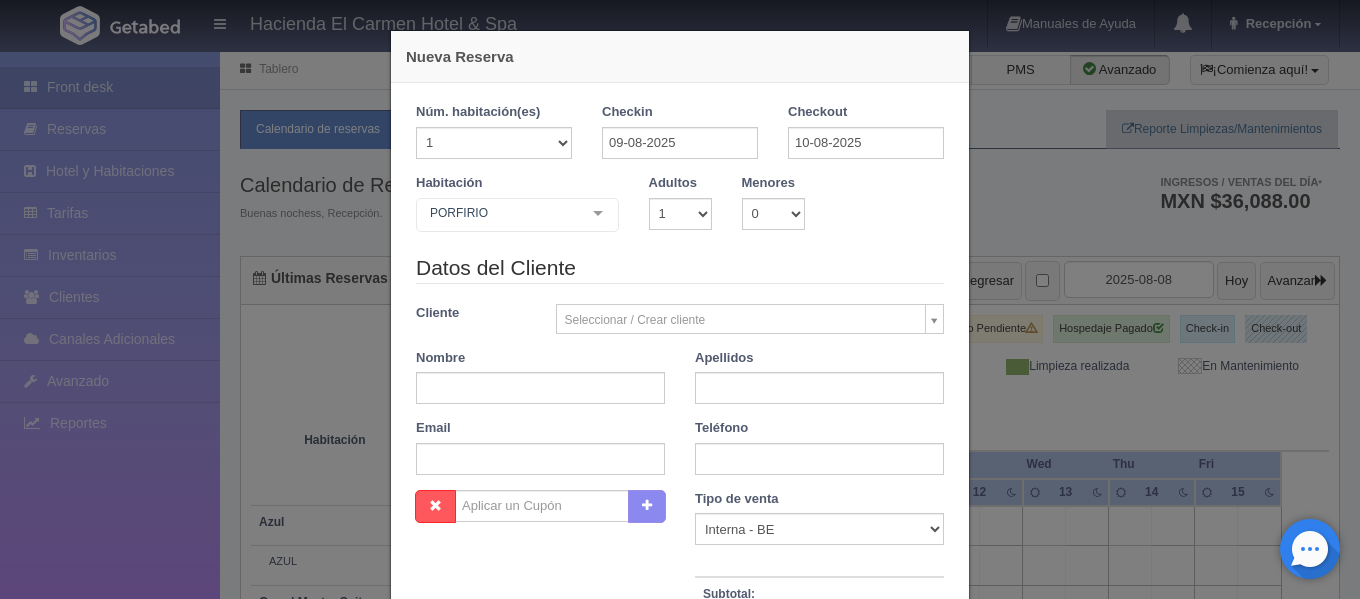 checkbox on "false" 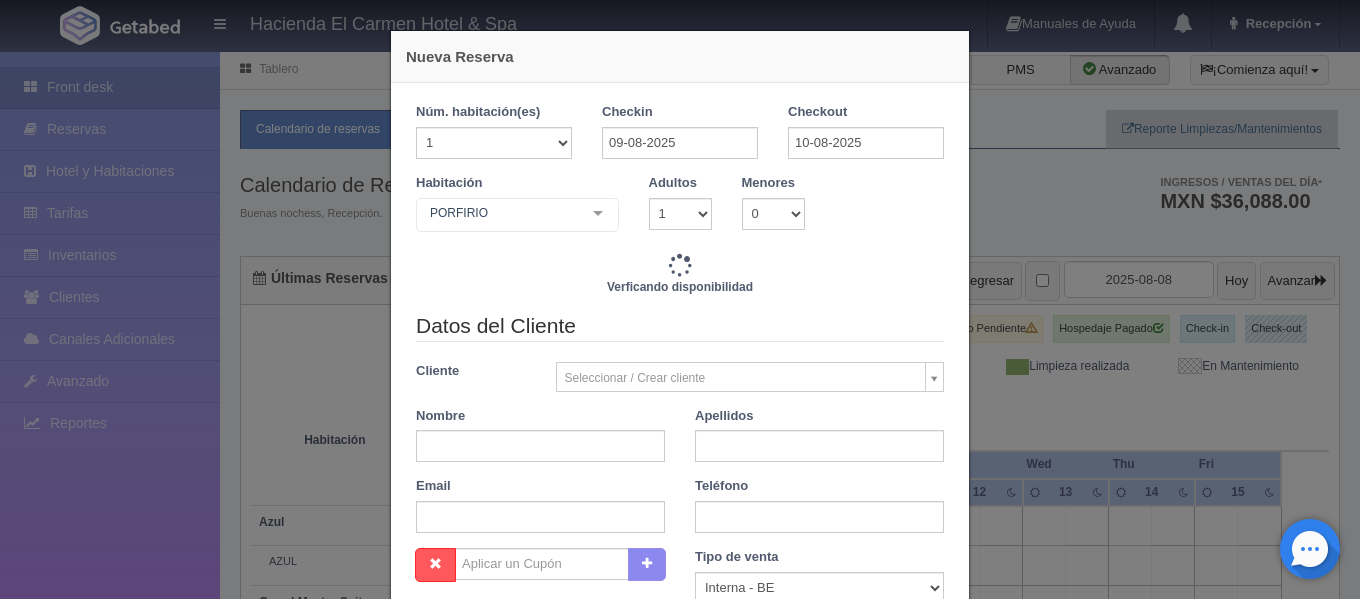 type on "6840.00" 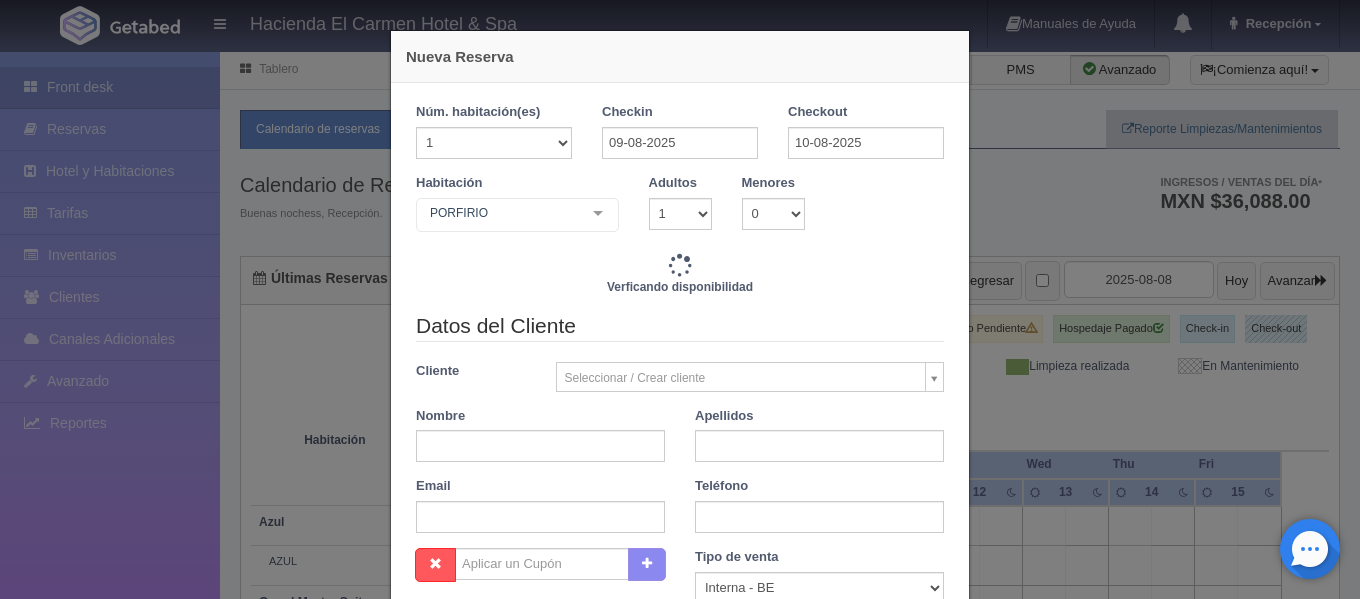 checkbox on "false" 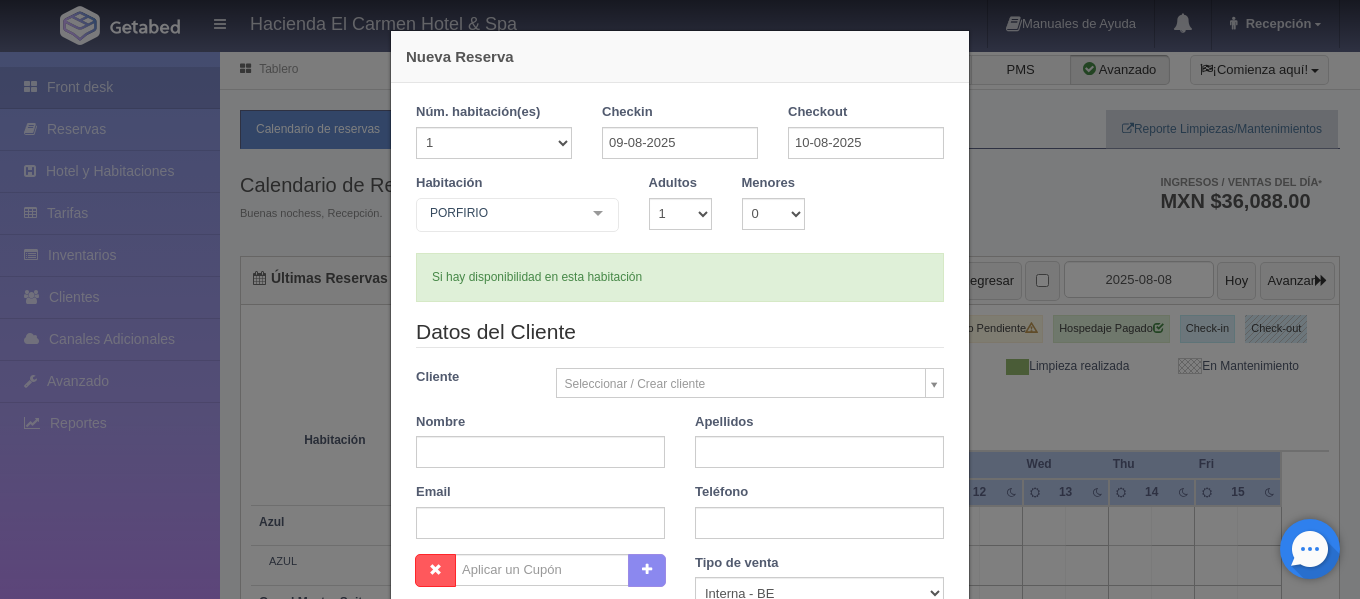 click on "Nueva Reserva   1   Núm. habitación(es)   1   2   3   4   5   6   7   8   9   10   11   12   13   14   15   16   17   18   19   20   Checkin   09-08-2025   Checkout   10-08-2025     Habitación              PORFIRIO           Suite con 2 camas matrimoniales-No apta para menores Suite con 2 camas matrimoniales-No apta para menores - Sin asignar   PAZ   JOSÉ   AMPARO   GENARO   ROSARIO     Master Suite Master Suite - Sin asignar   LAURA   PABLO   MARTHA   BENIGNO   JOAQUÍN   GUADALUPE     Grand Master Suite Grand Master Suite - Sin asignar   PORFIRIO     Azul Azul - Sin asignar   AZUL     Taberna Taberna - Sin asignar   TABERNA     Suite con 1 cama King Size Suite con 1 cama King Size - Sin asignar   MANUEL   MARÍA   ÁNGELES   HUMBERTO   NICOLÁS   PRIMITIVO     Suite con 2 Camas matrimoniales, apta para menores Suite con 2 Camas matrimoniales, apta para menores - Sin asignar   CAMILO   EMILIA   MERCEDES   CANDELARIA     No elements found. Consider changing the search query.   List is empty.       Adultos" at bounding box center (680, 299) 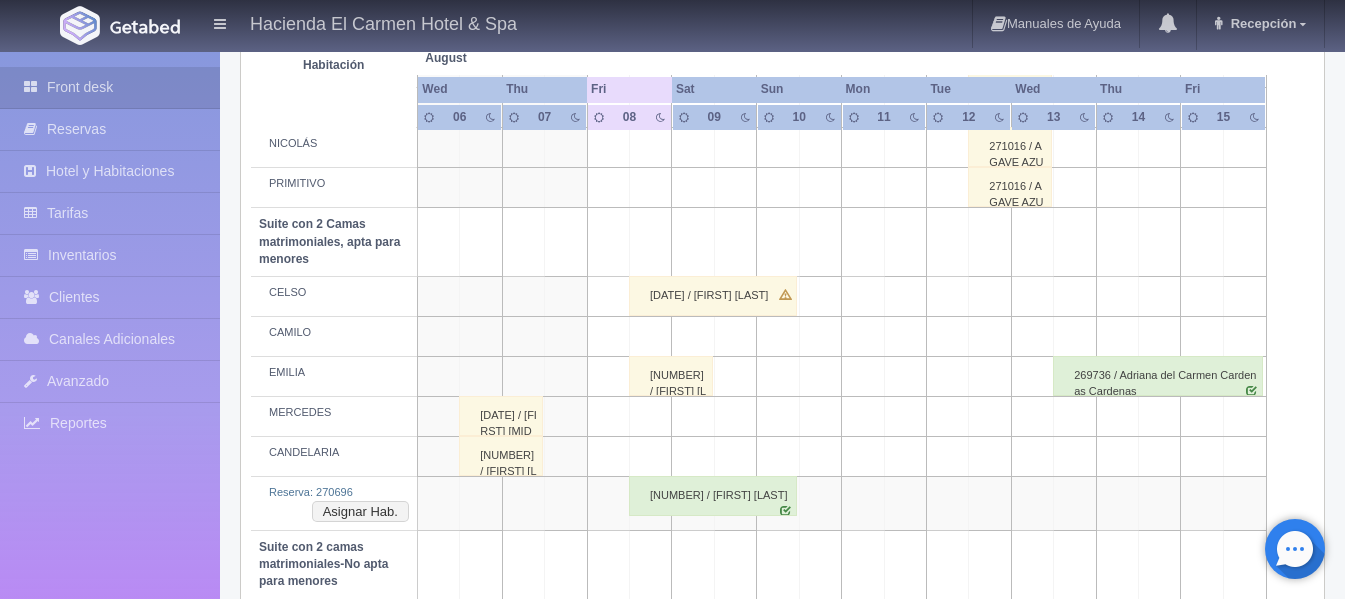 scroll, scrollTop: 1227, scrollLeft: 0, axis: vertical 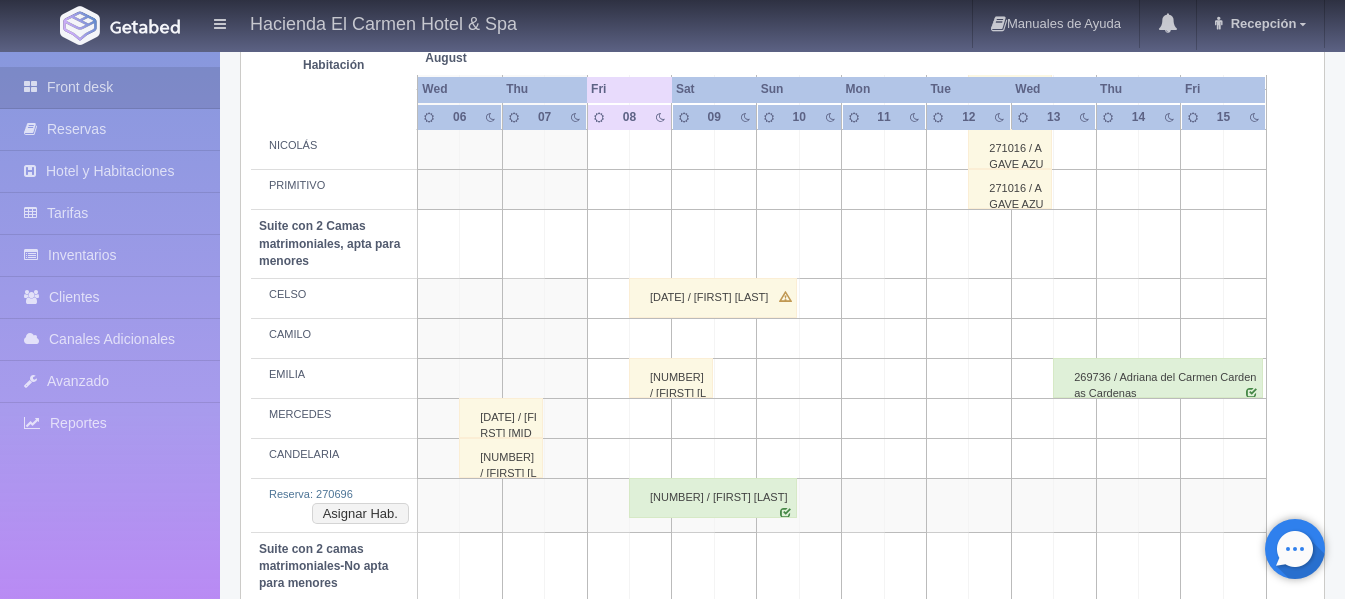 click on "270695 / Victor Suarez" at bounding box center [713, 298] 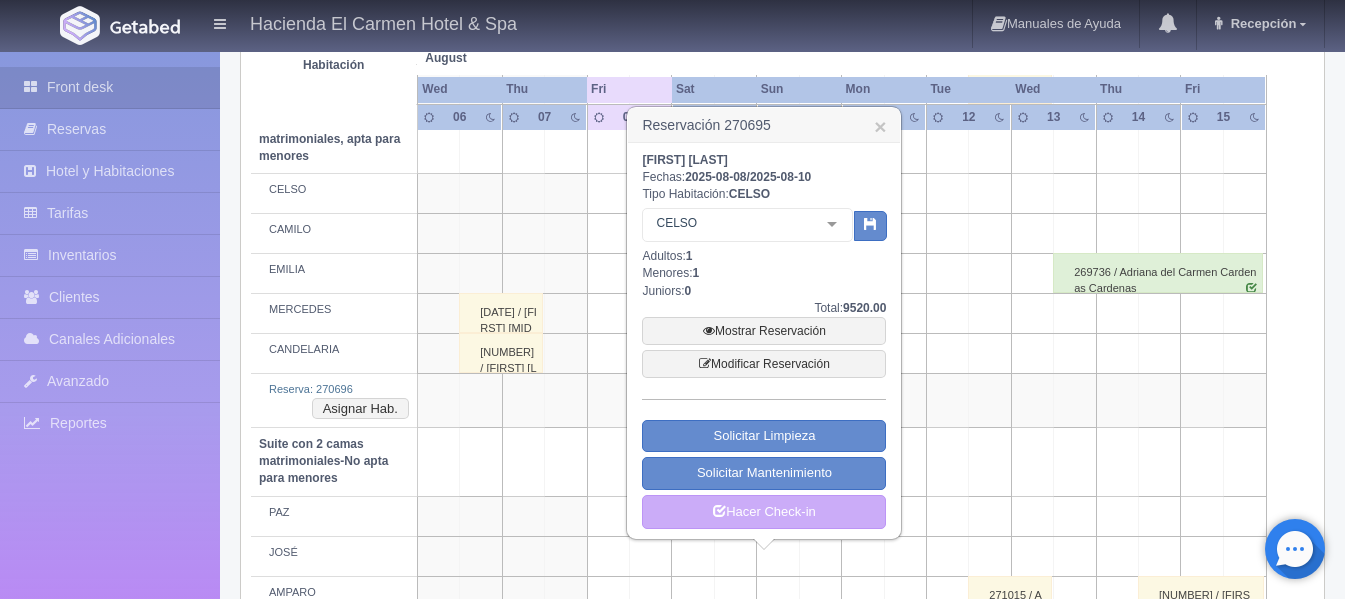 scroll, scrollTop: 1334, scrollLeft: 0, axis: vertical 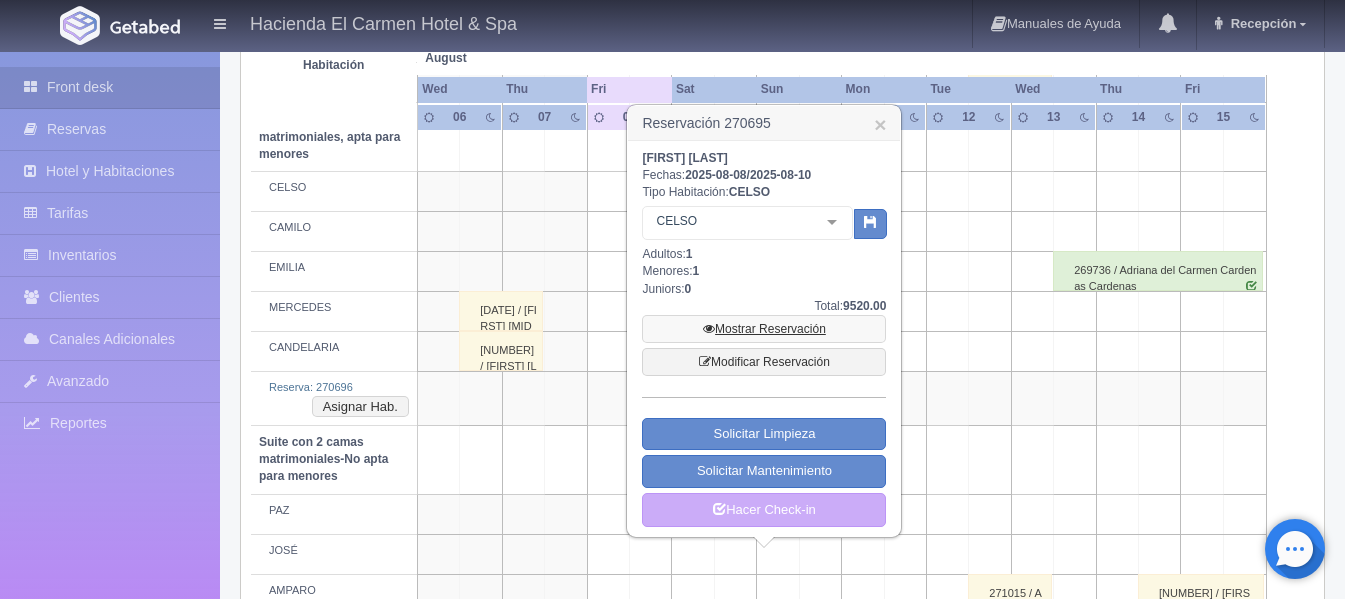 click on "Mostrar Reservación" at bounding box center [764, 329] 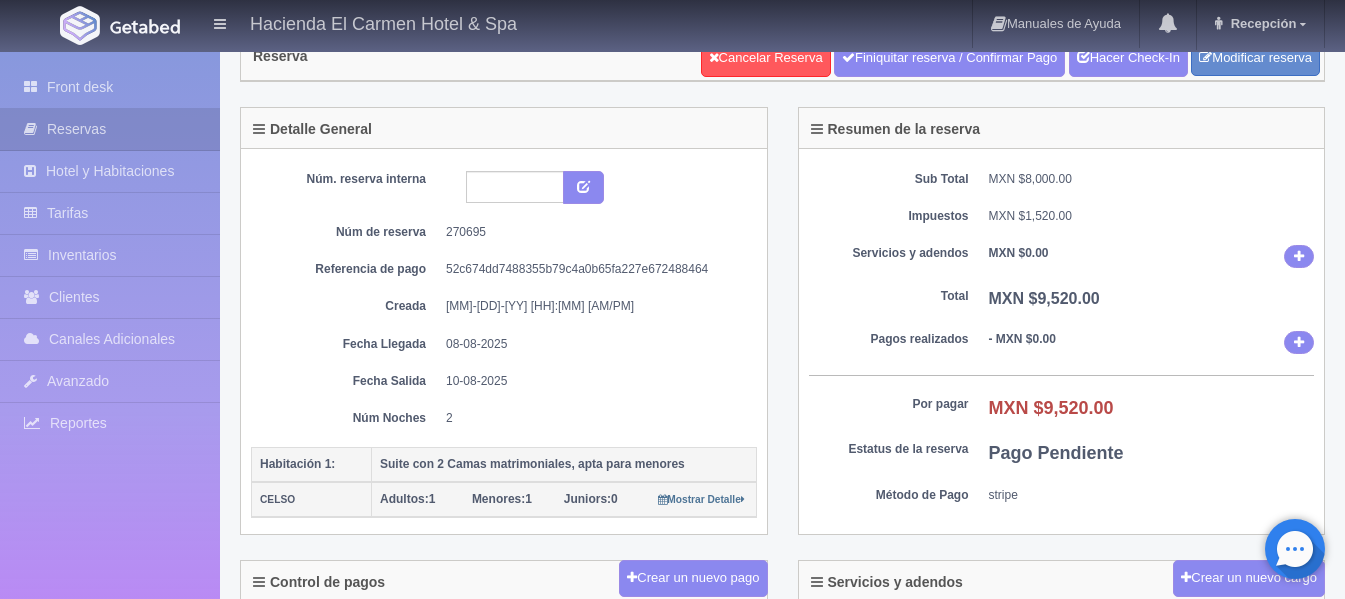 scroll, scrollTop: 67, scrollLeft: 0, axis: vertical 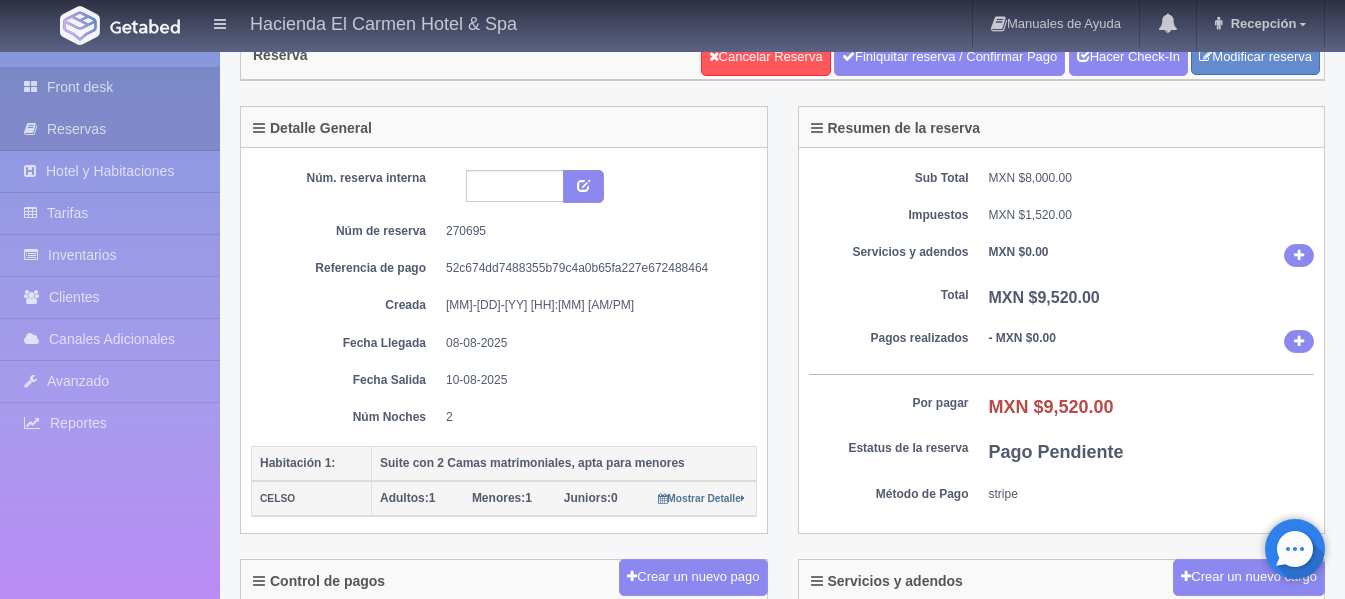 click on "Front desk" at bounding box center [110, 87] 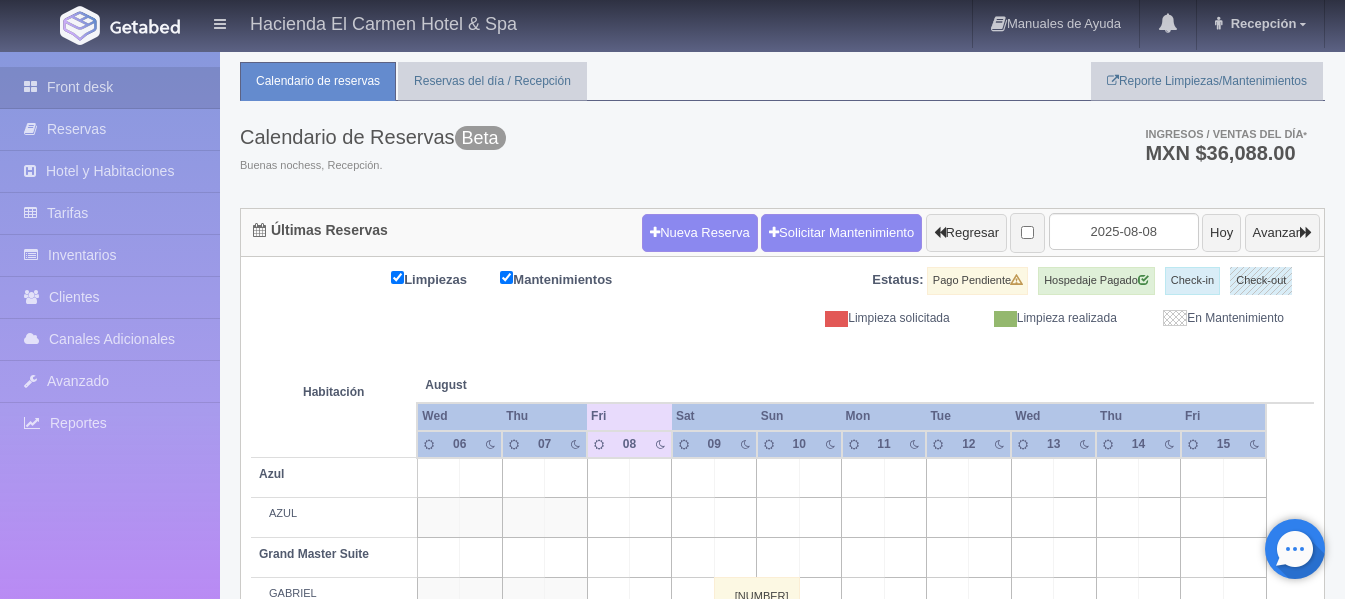 scroll, scrollTop: 49, scrollLeft: 0, axis: vertical 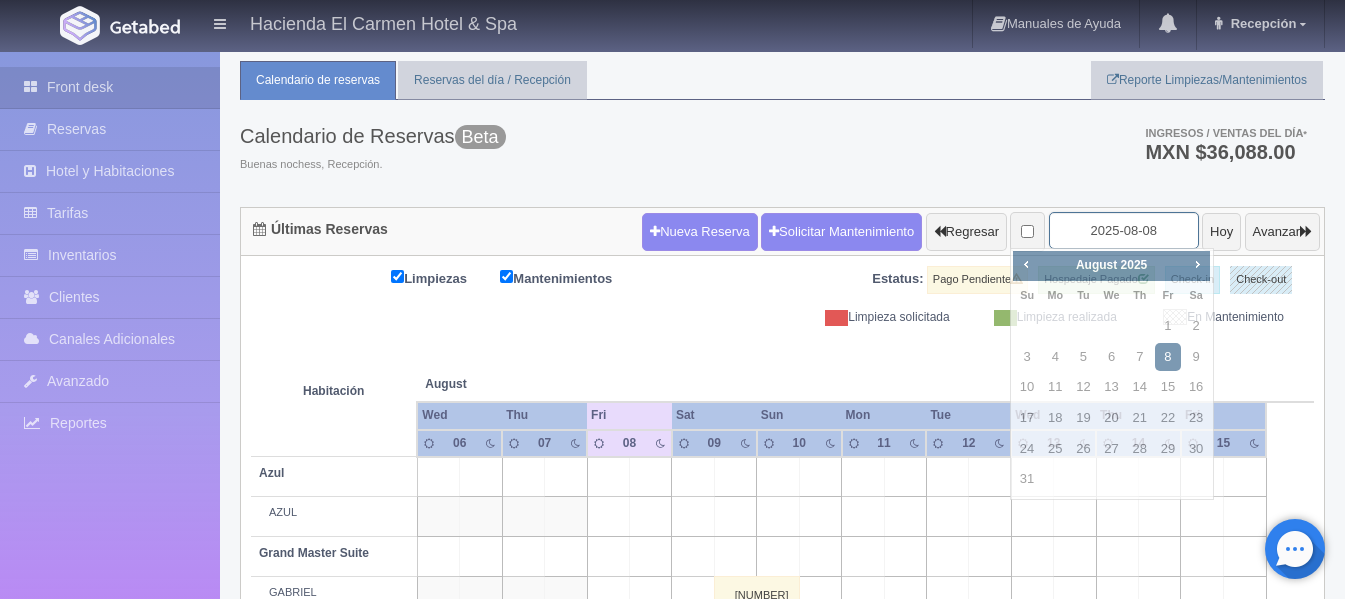 click on "2025-08-08" at bounding box center [1124, 230] 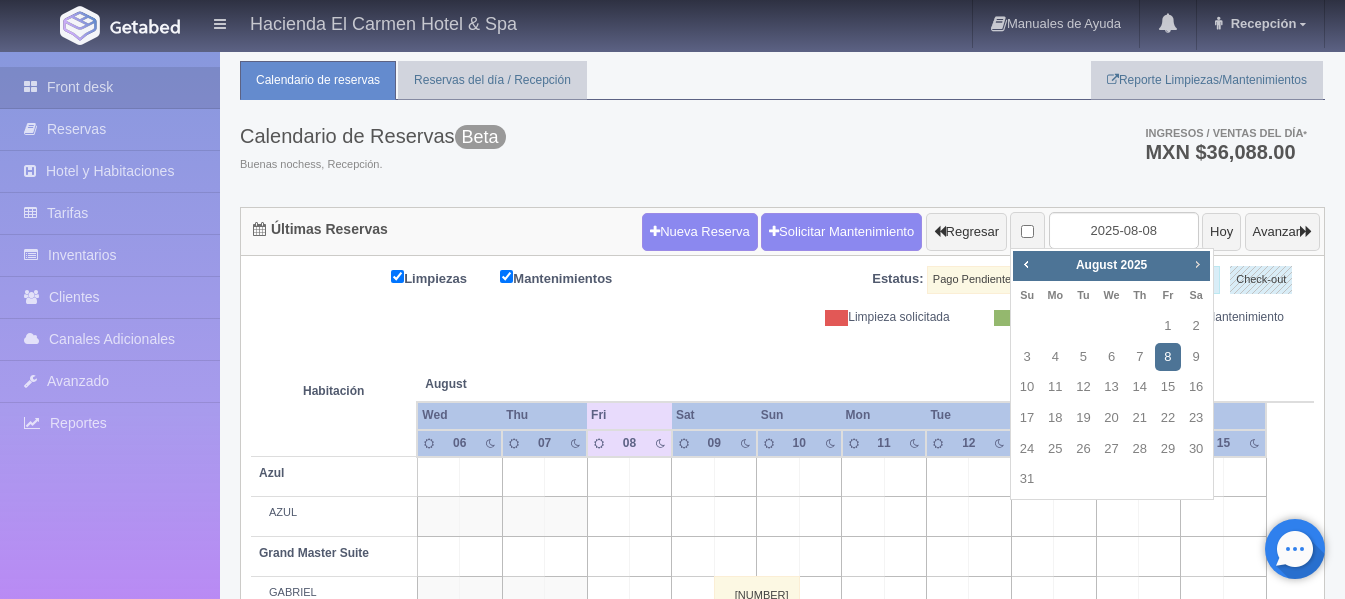 click on "Next" at bounding box center (1197, 264) 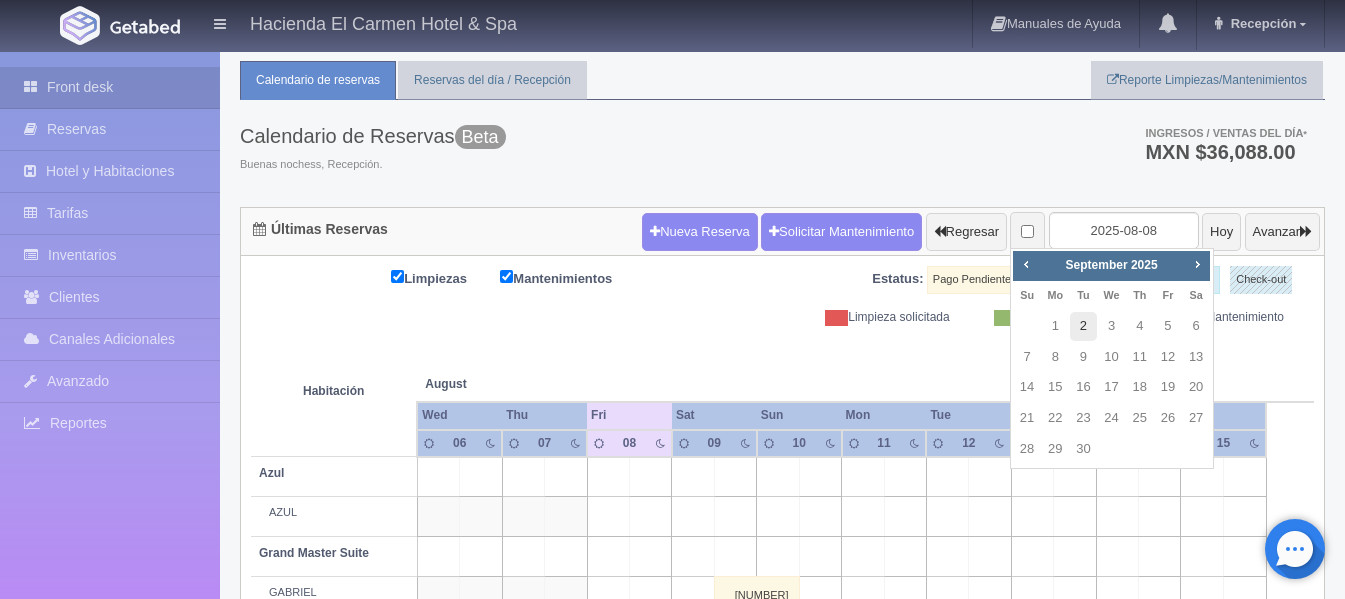 click on "2" at bounding box center [1083, 326] 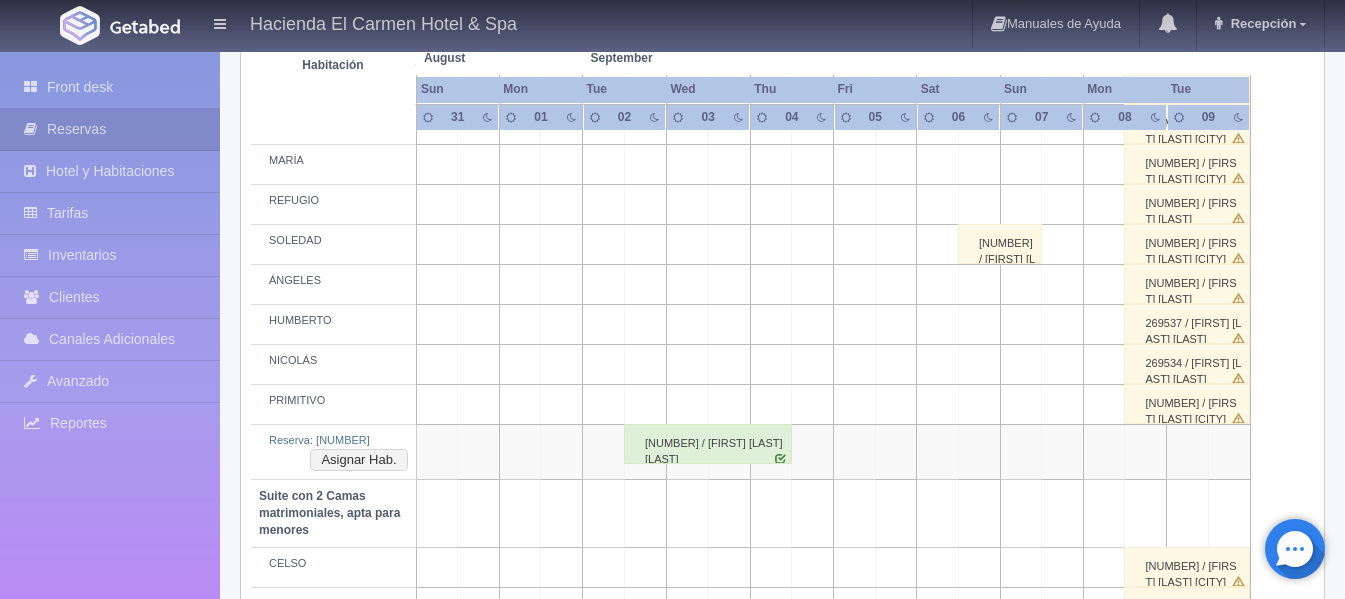 scroll, scrollTop: 1013, scrollLeft: 0, axis: vertical 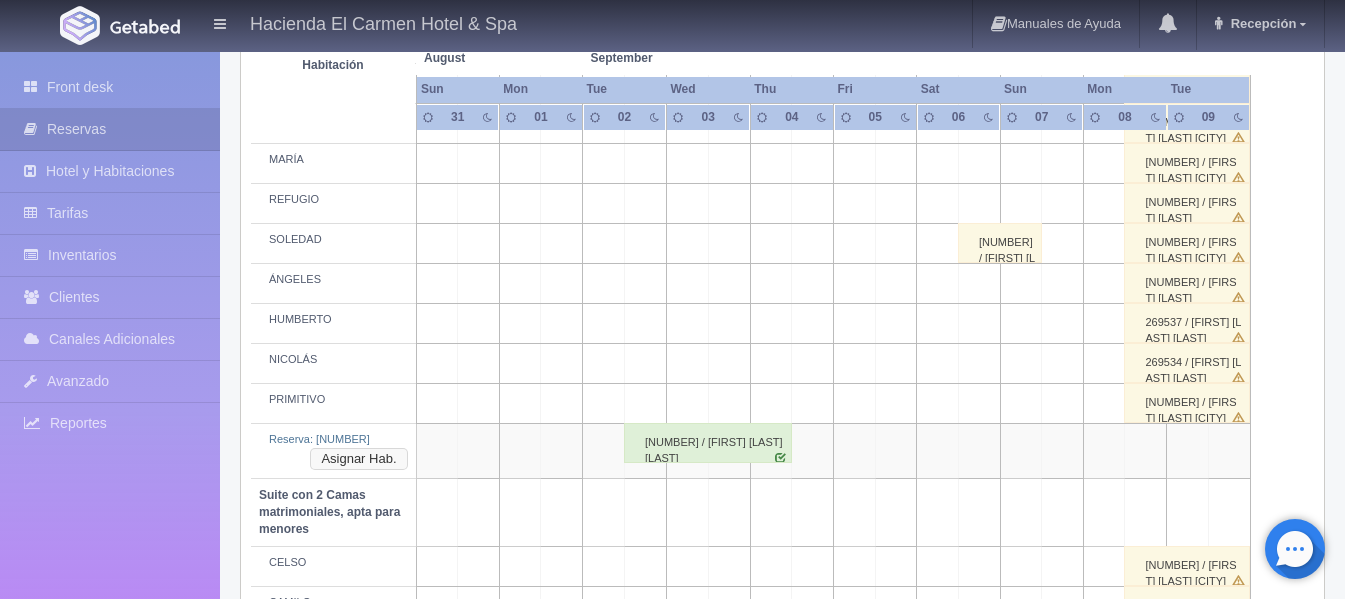 click on "Asignar Hab." at bounding box center [358, 459] 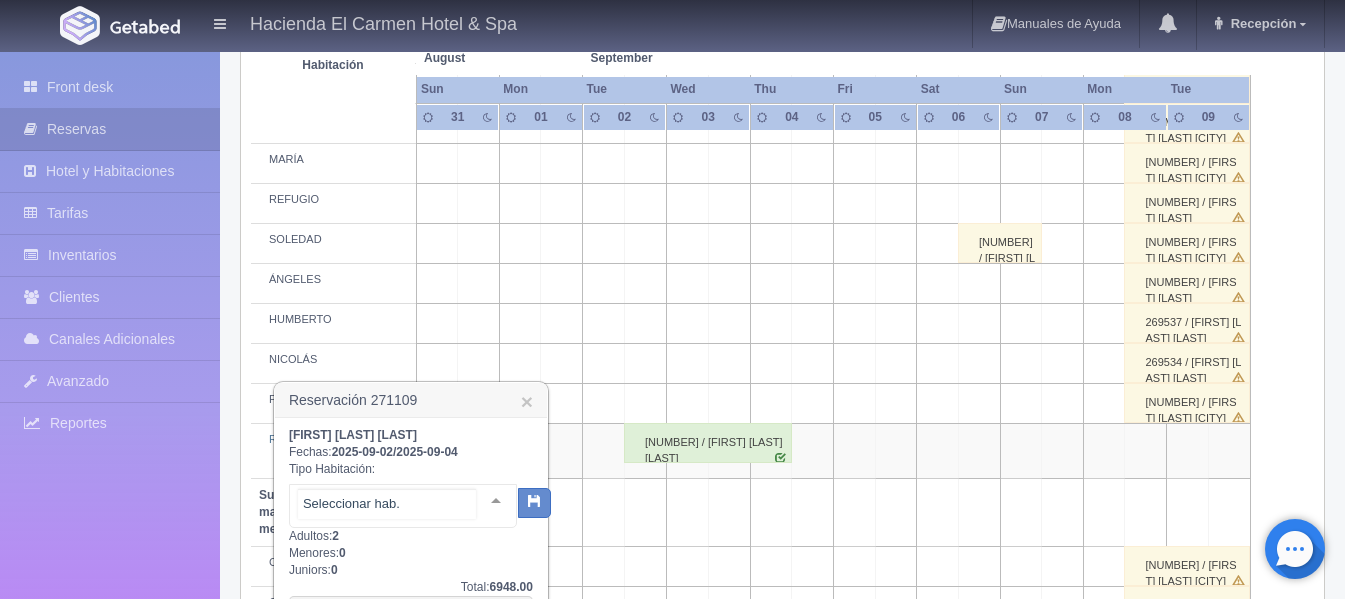 click on "Suite con 1 cama King Size Suite con 1 cama King Size - Sin asignar [FIRST] [FIRST] [FIRST] [FIRST] [FIRST] [FIRST] [FIRST] No elements found. Consider changing the search query. List is empty." at bounding box center [403, 506] 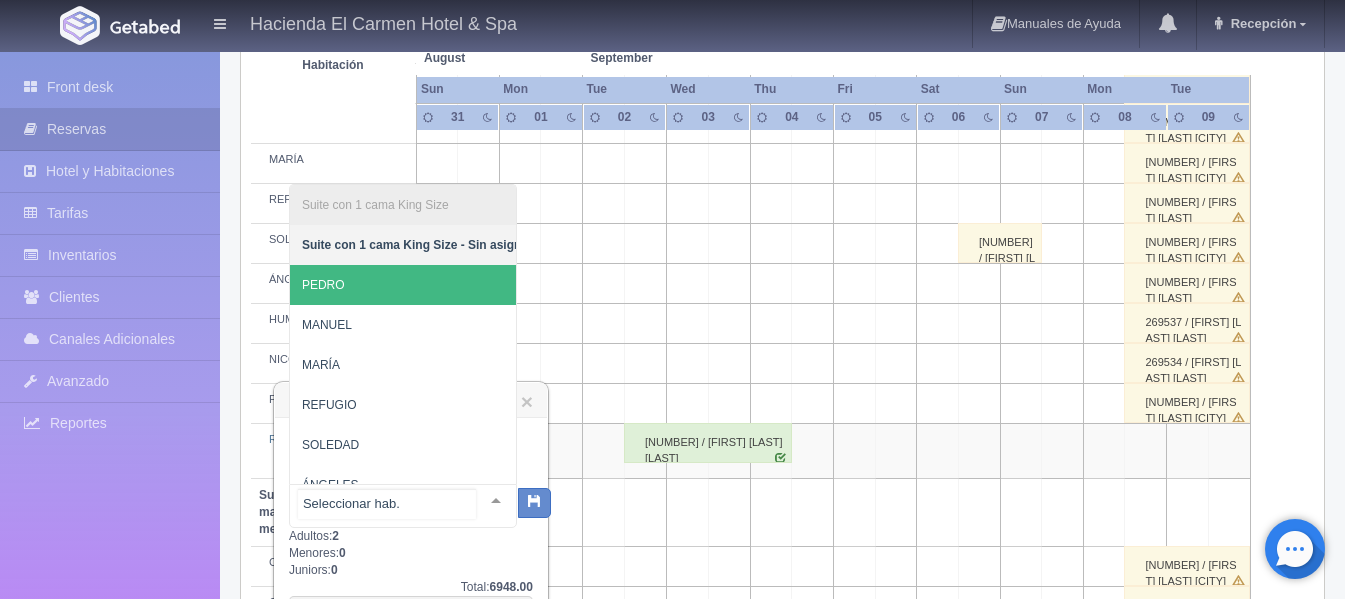 click on "PEDRO" at bounding box center (417, 285) 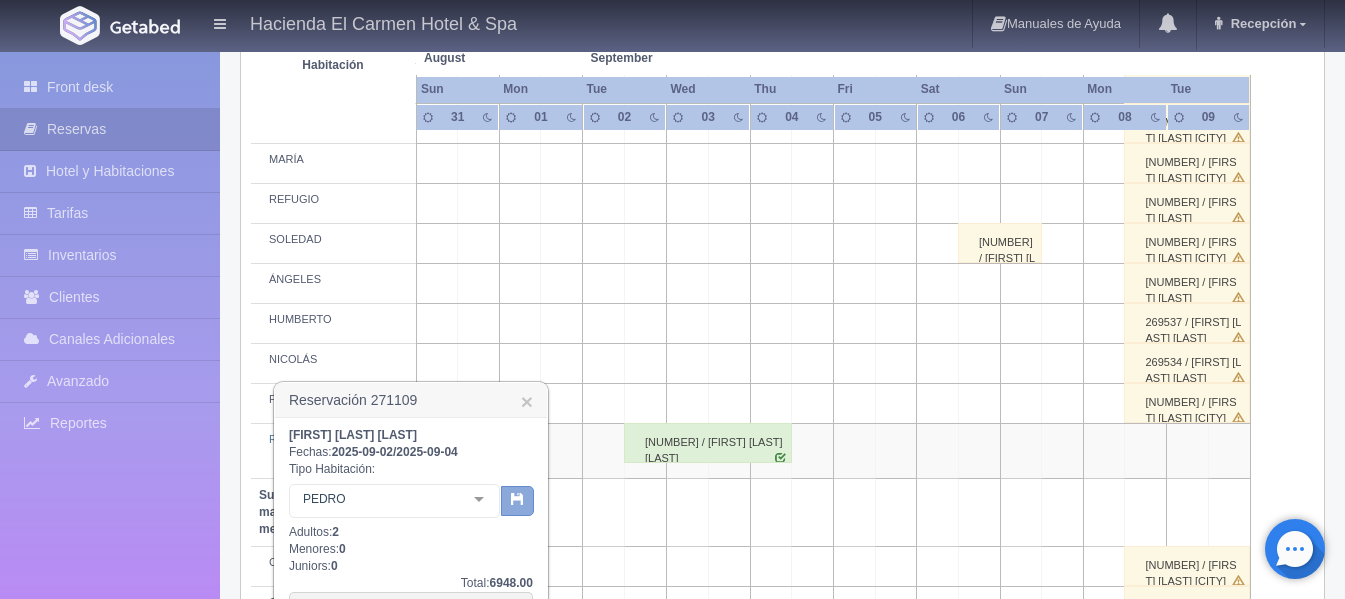 click at bounding box center [517, 501] 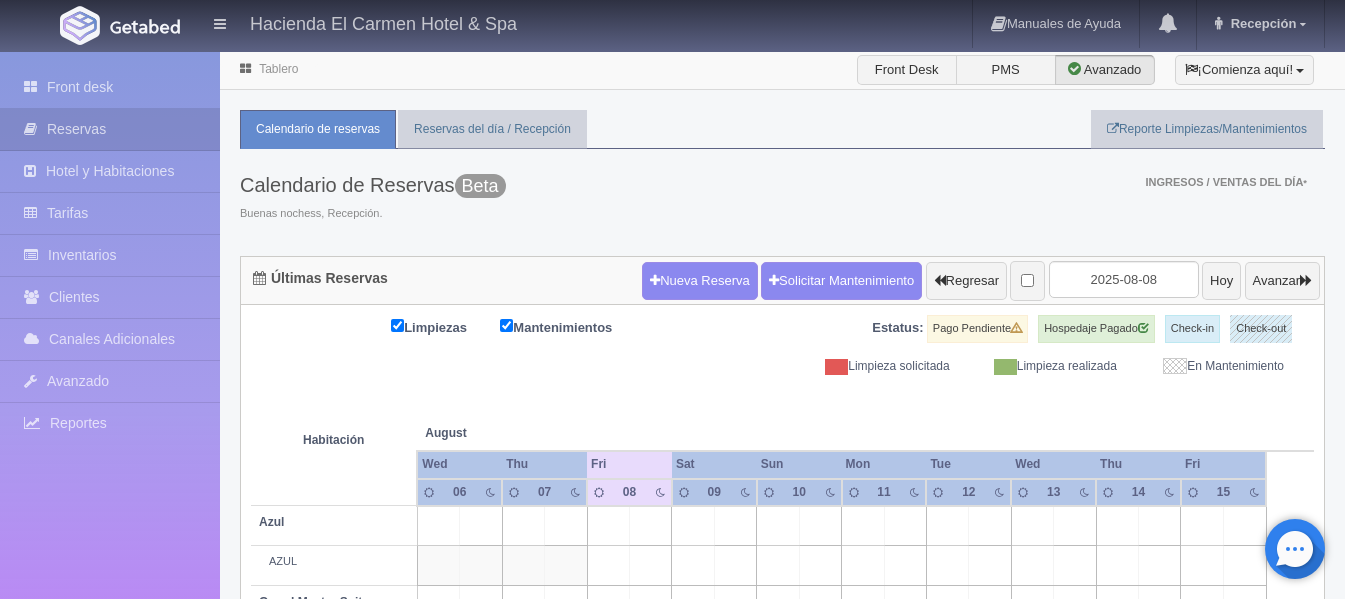 scroll, scrollTop: 149, scrollLeft: 0, axis: vertical 